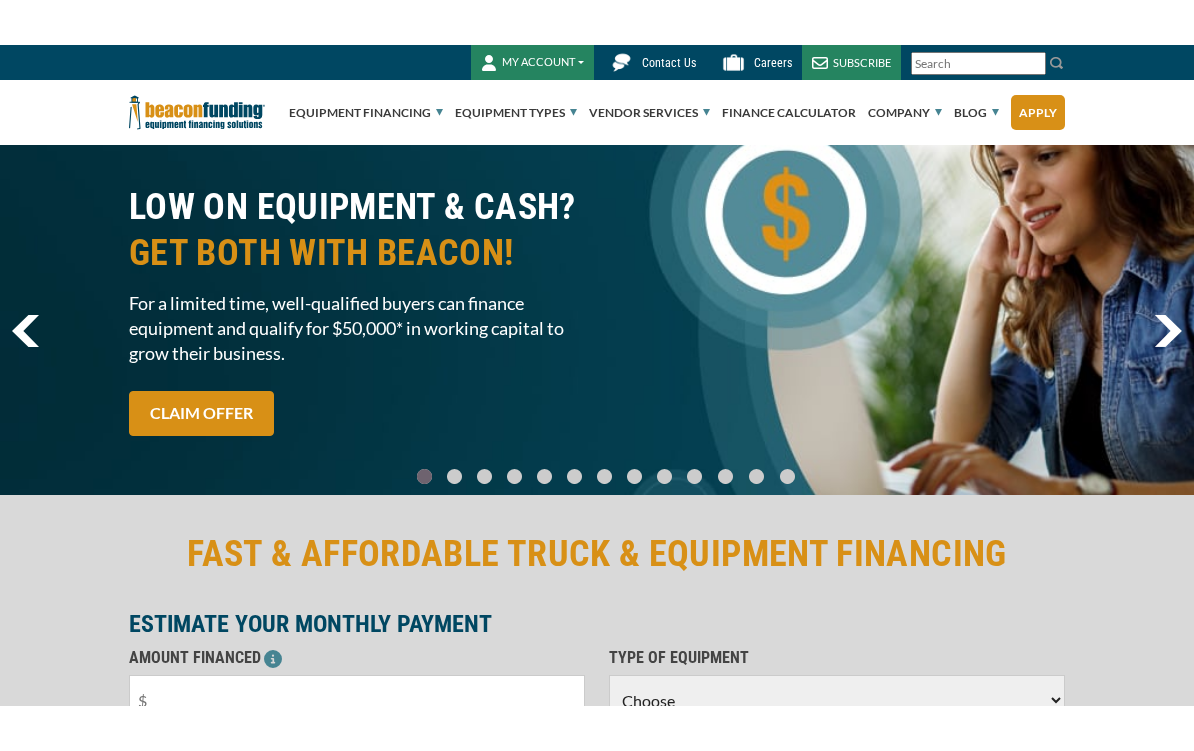 scroll, scrollTop: 0, scrollLeft: 0, axis: both 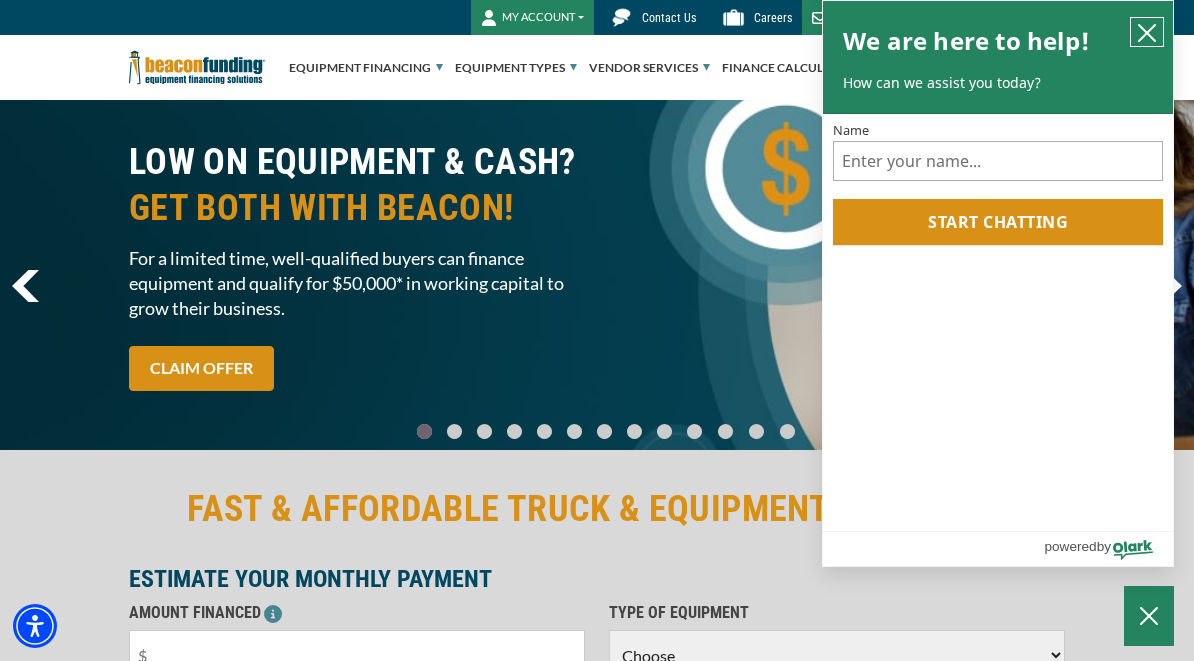 click 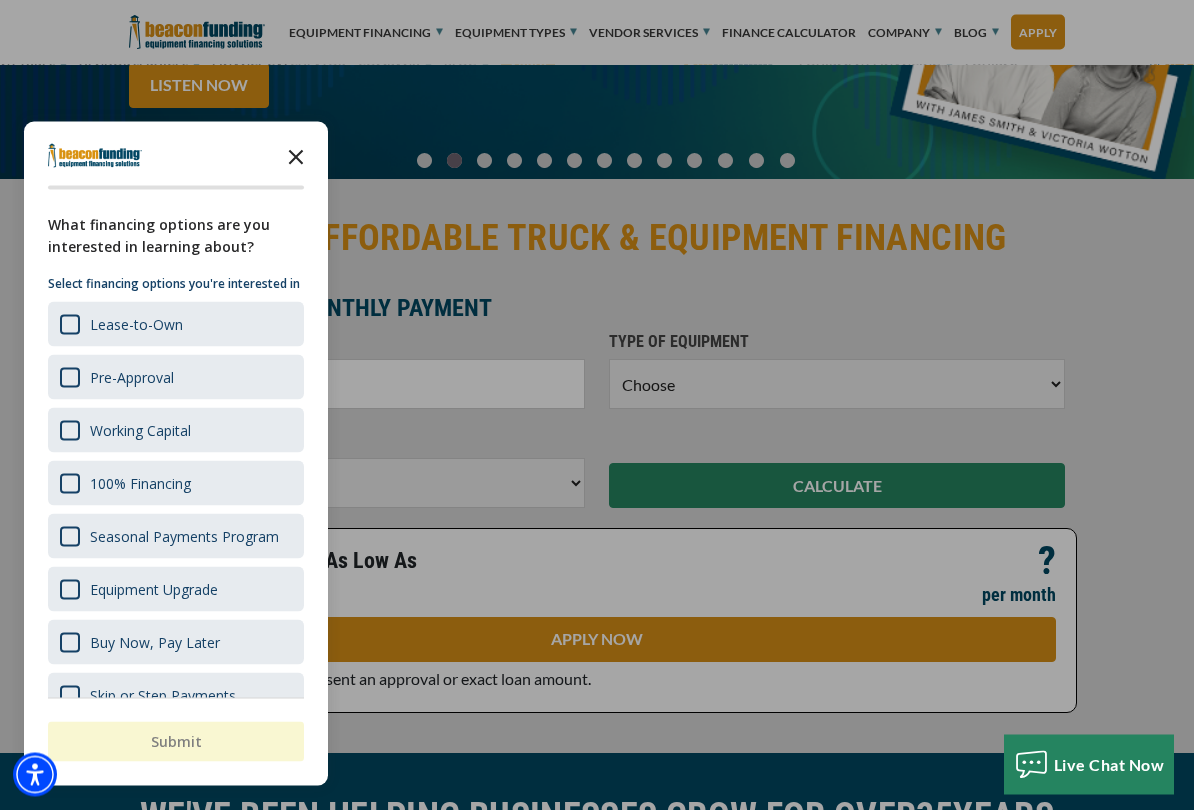click 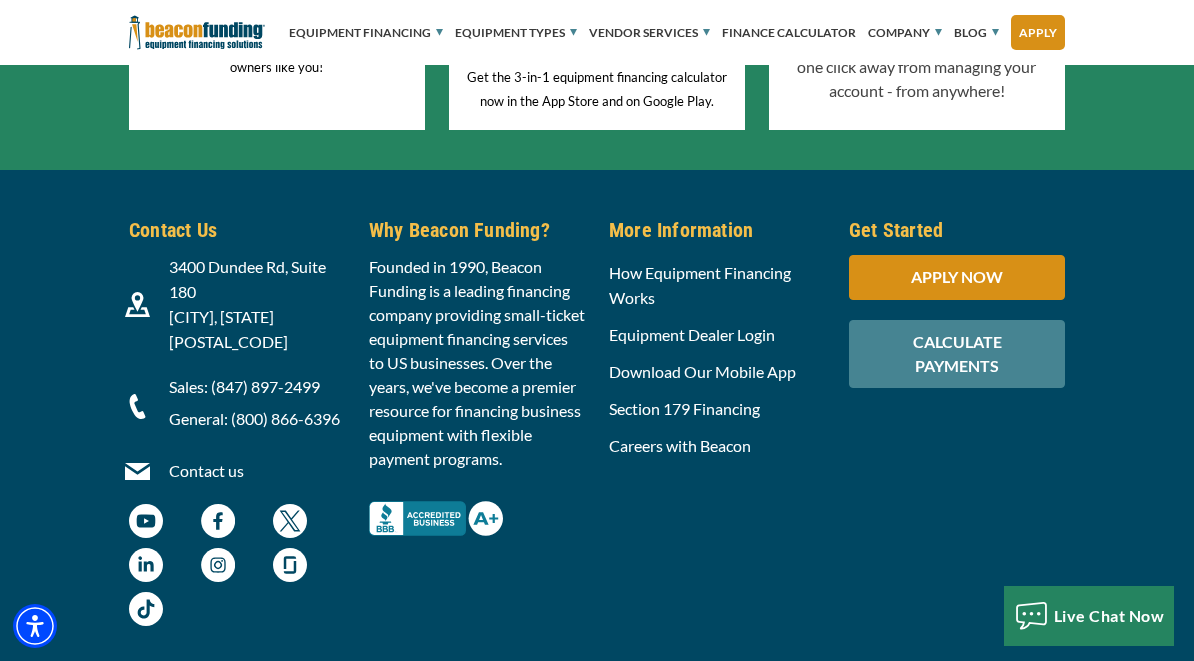 scroll, scrollTop: 7069, scrollLeft: 0, axis: vertical 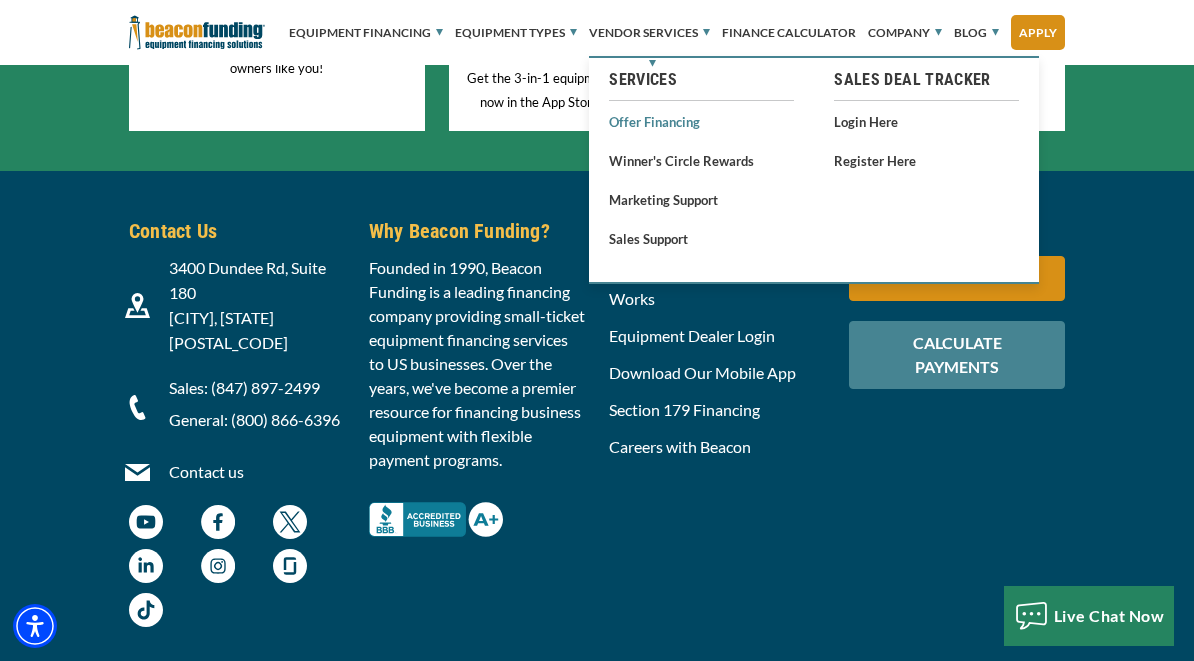 click on "Offer Financing" at bounding box center (701, 121) 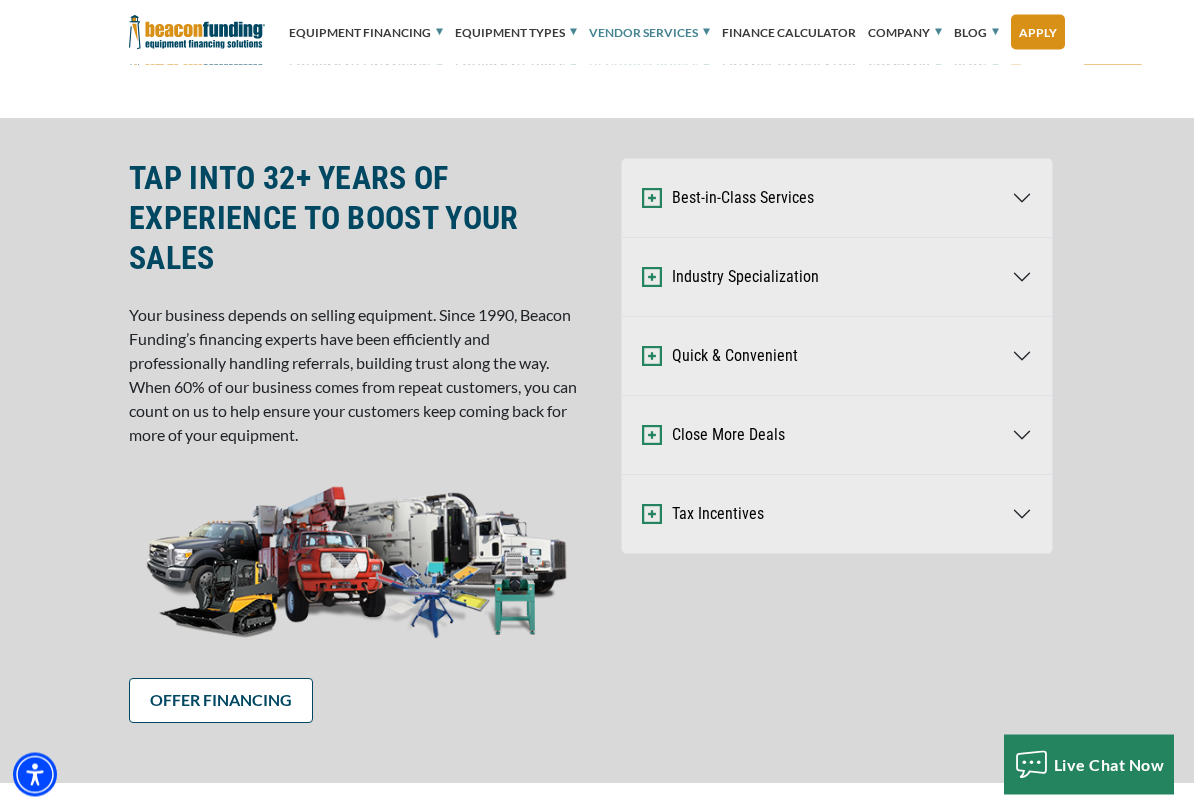 scroll, scrollTop: 981, scrollLeft: 0, axis: vertical 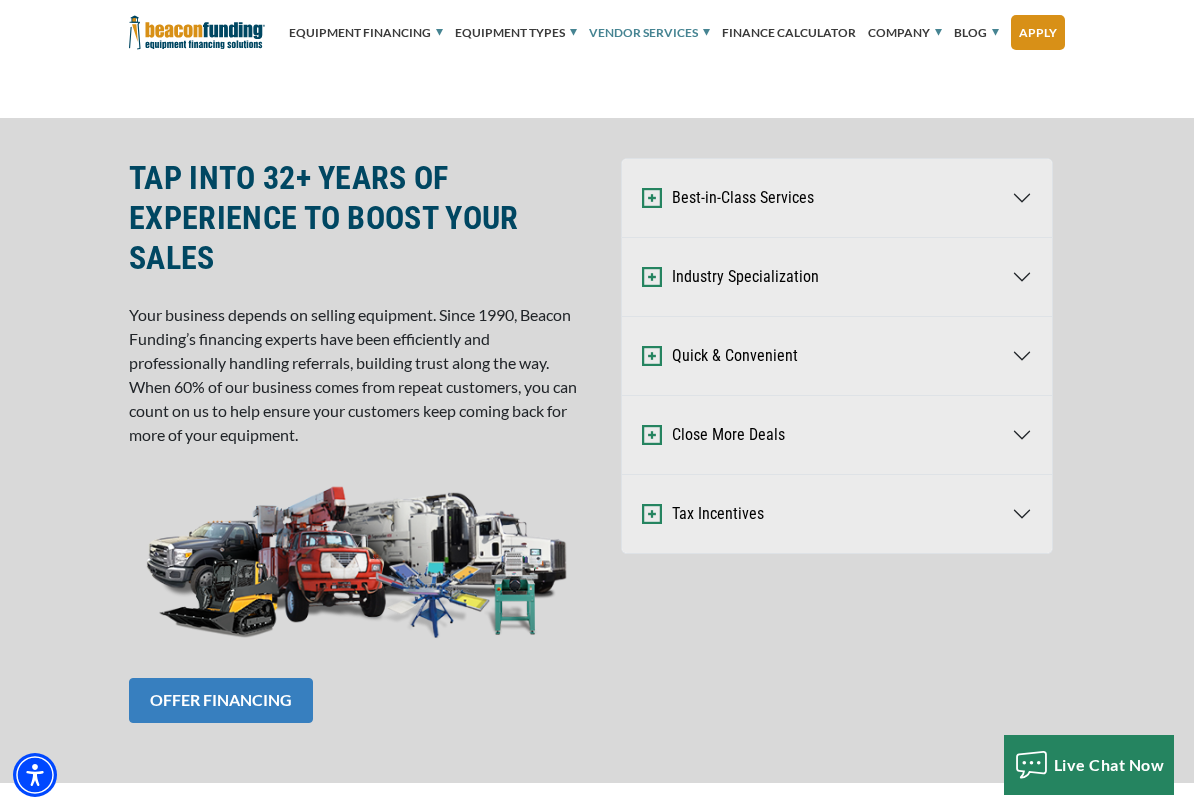click on "OFFER FINANCING" at bounding box center (221, 700) 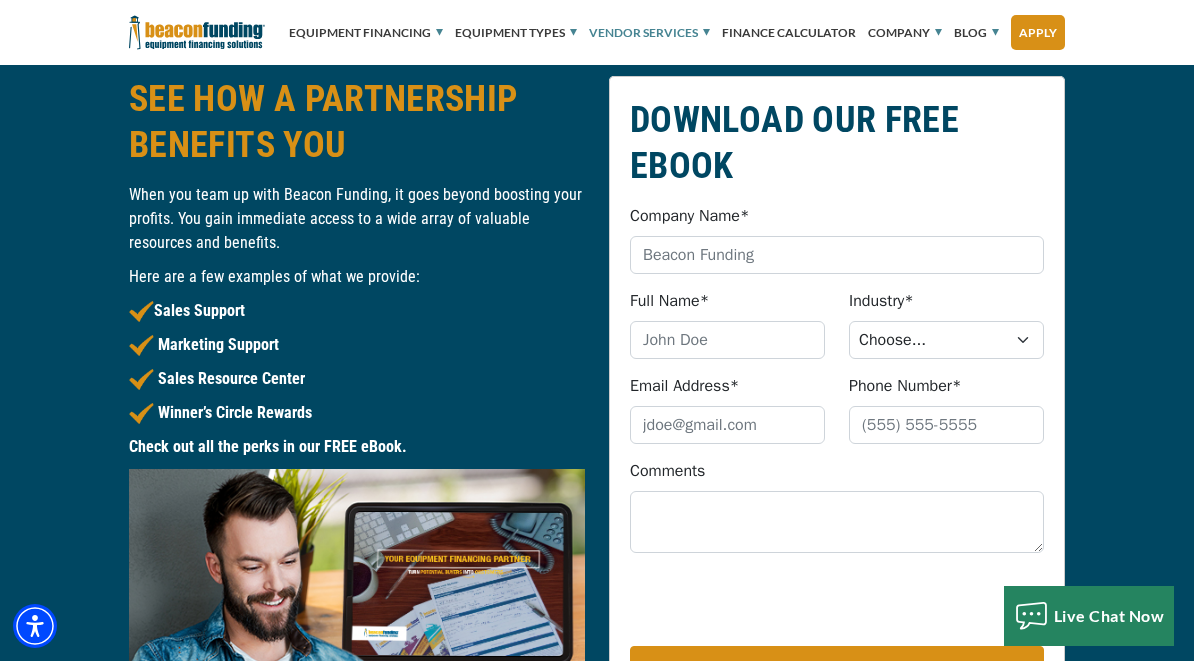 scroll, scrollTop: 2063, scrollLeft: 0, axis: vertical 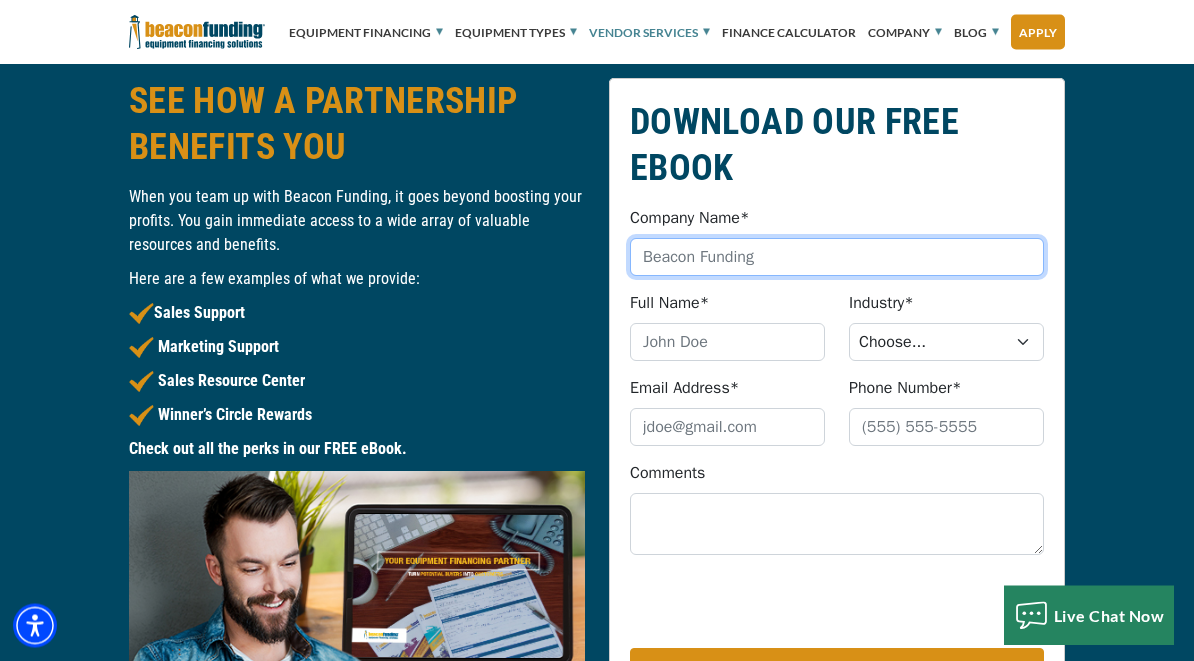 click on "Company Name*" at bounding box center (837, 258) 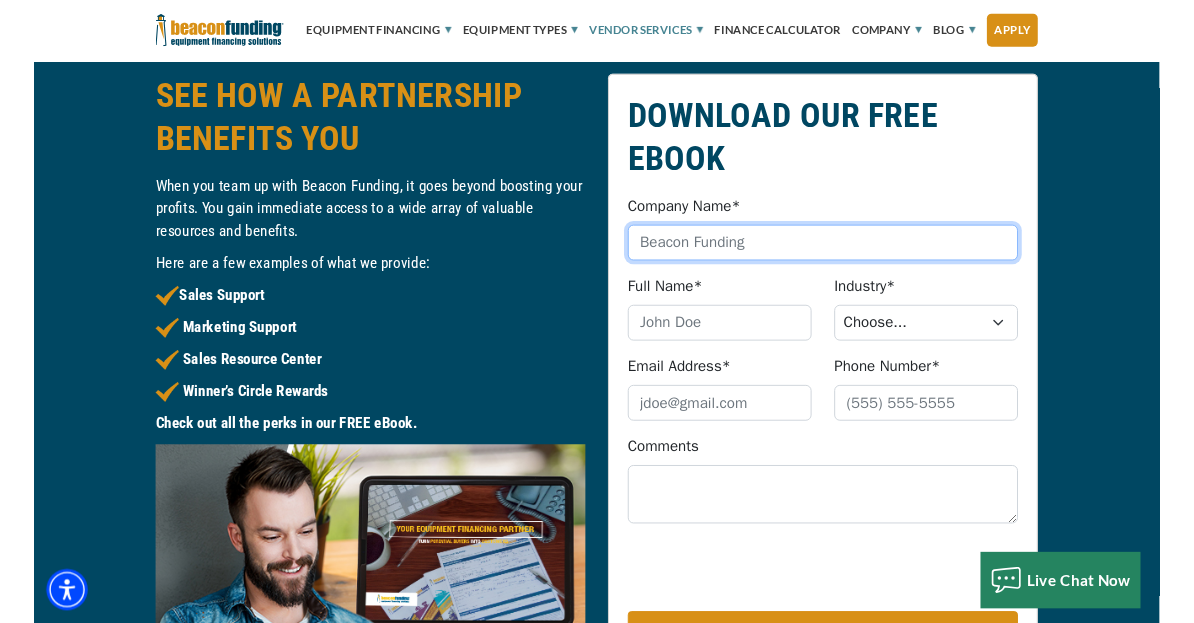 scroll, scrollTop: 2064, scrollLeft: 0, axis: vertical 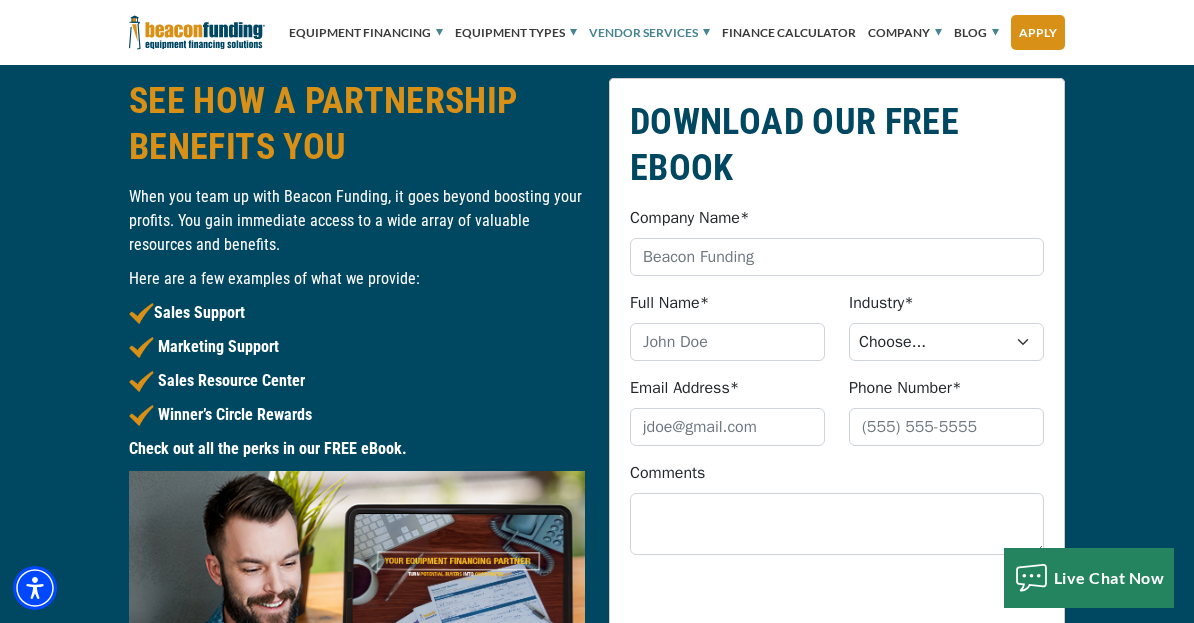 type on "Rippa NorCal" 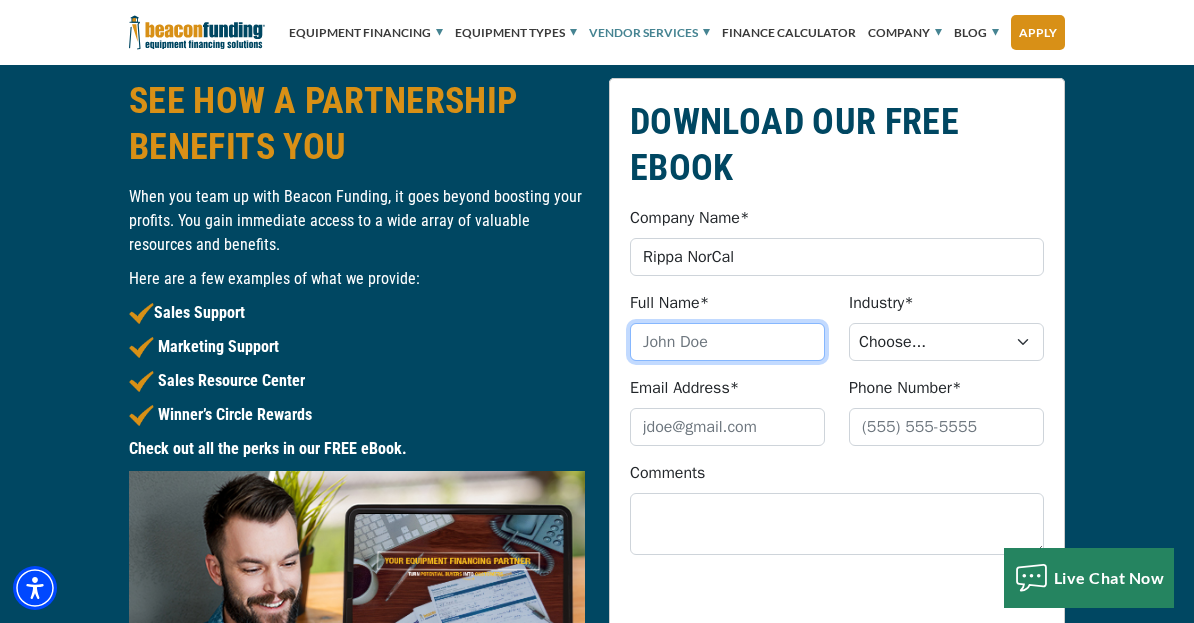 type on "[FIRST] [LAST]" 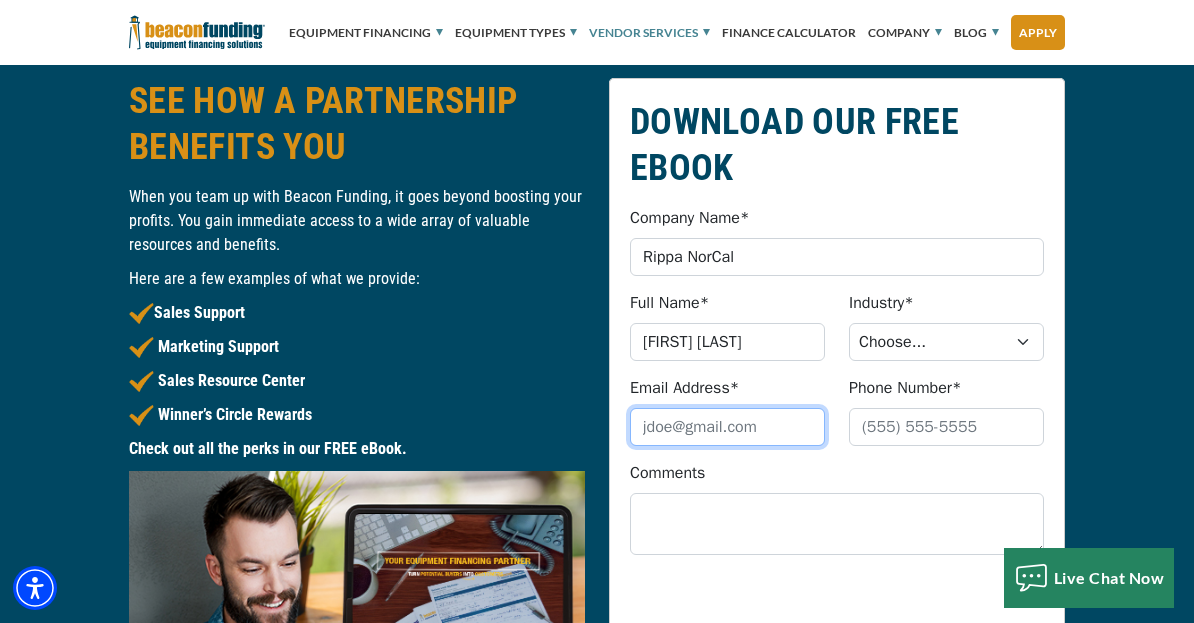 type on "[EMAIL]" 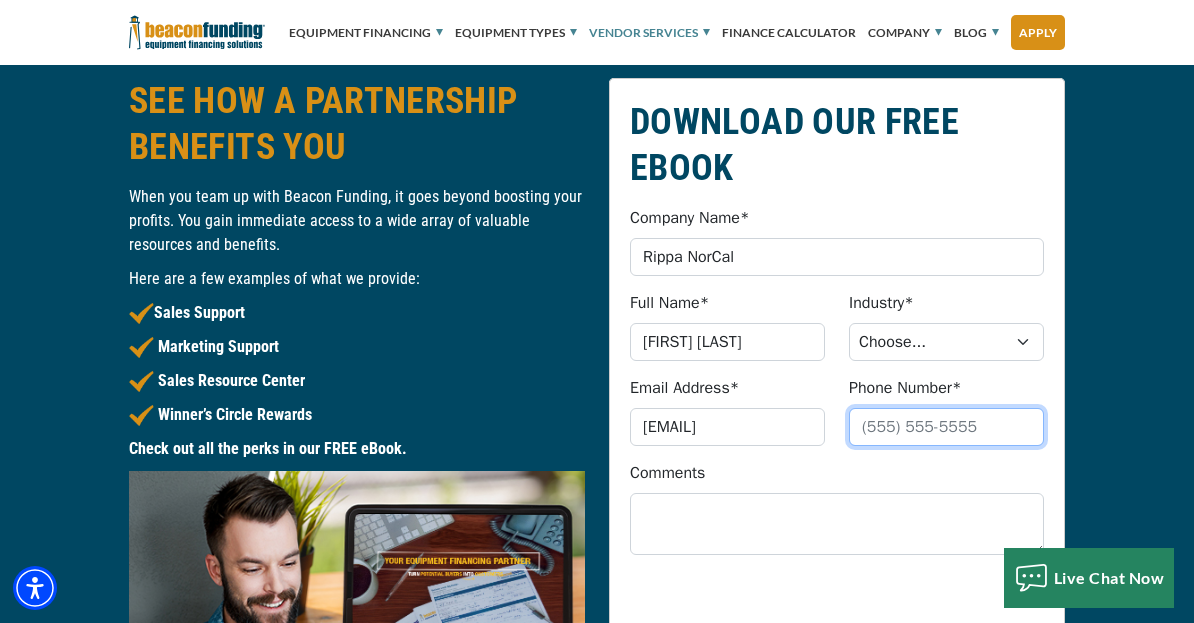 type on "[PHONE]" 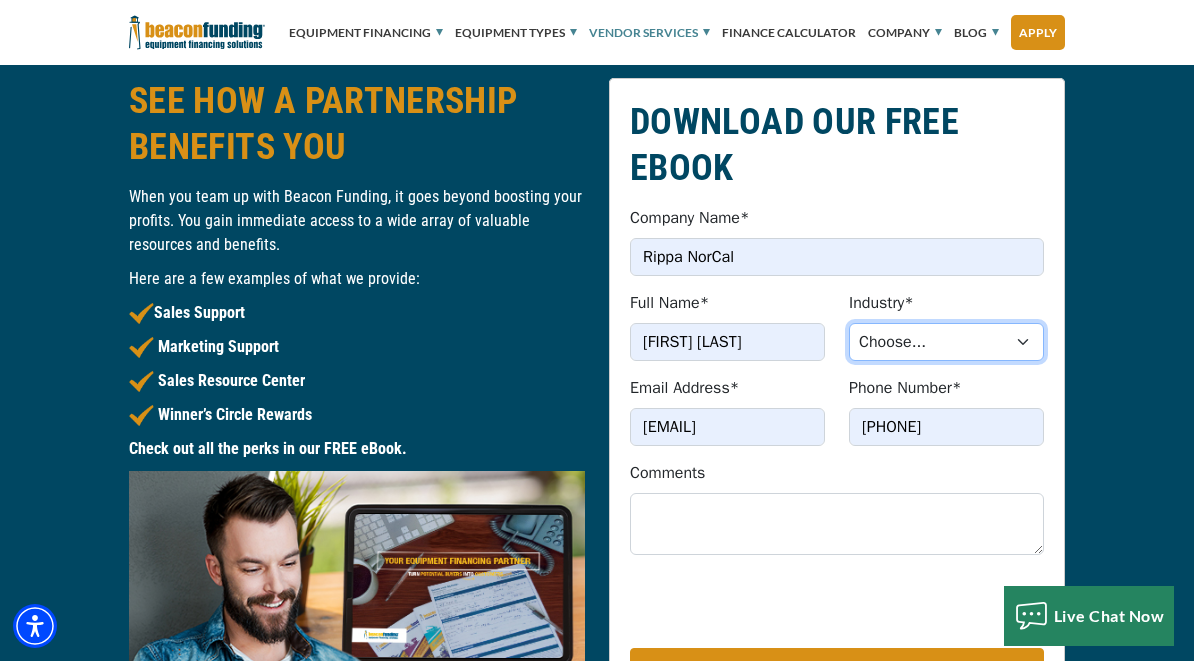click on "Choose...
Towing
Landscape/Hardscape
Decorated Apparel
Septic
Light Construction
Other" at bounding box center (946, 342) 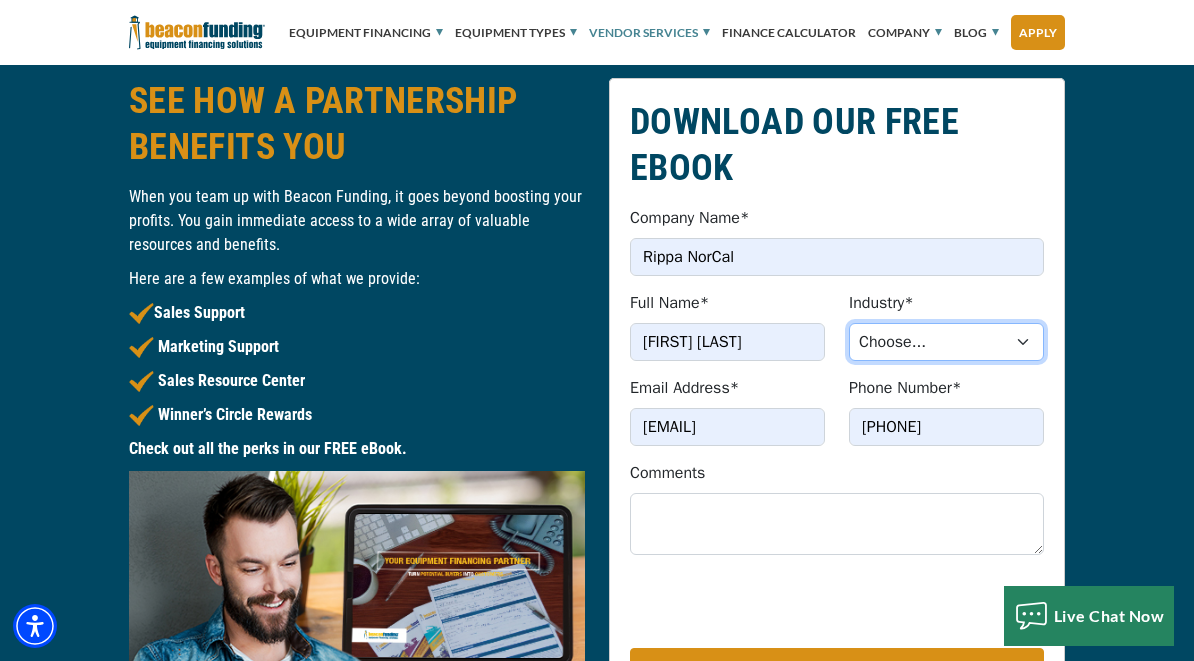 select on "Light Construction" 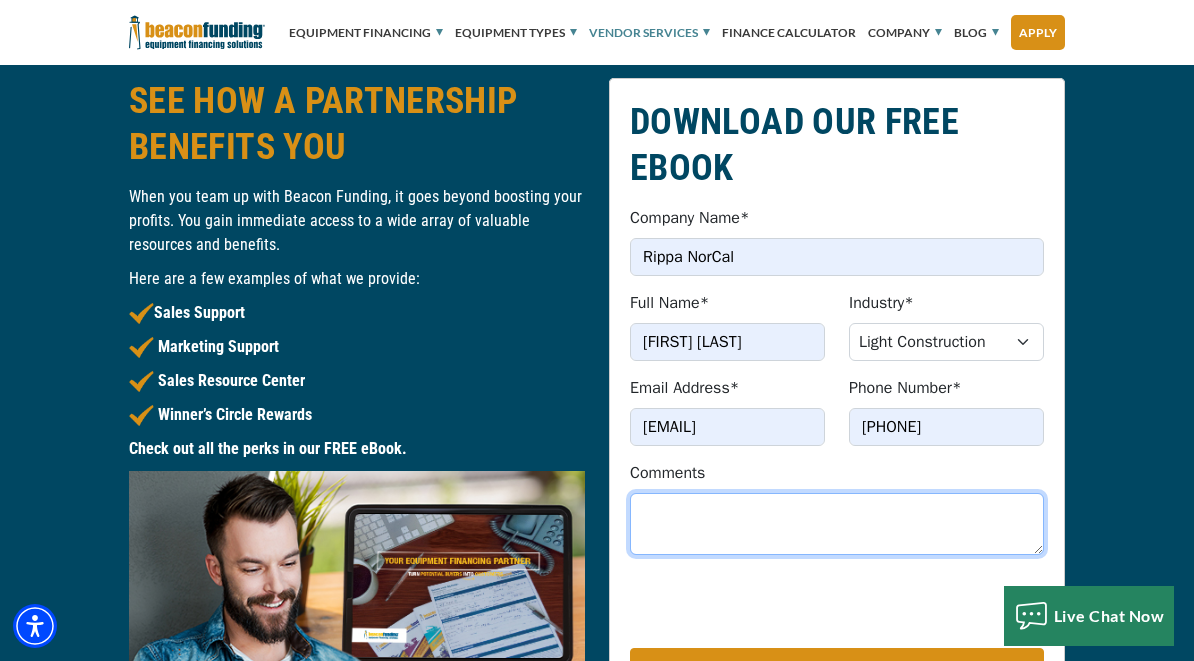 click on "Comments" at bounding box center (837, 524) 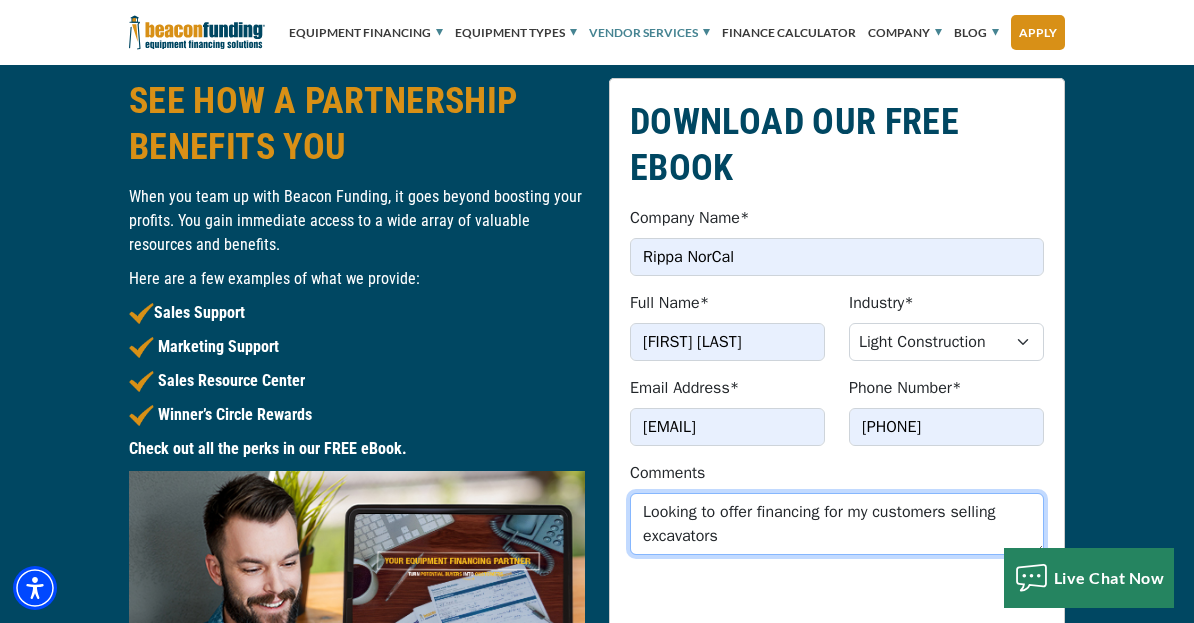 click on "Looking to offer financing for my customers selling excavators" at bounding box center [837, 524] 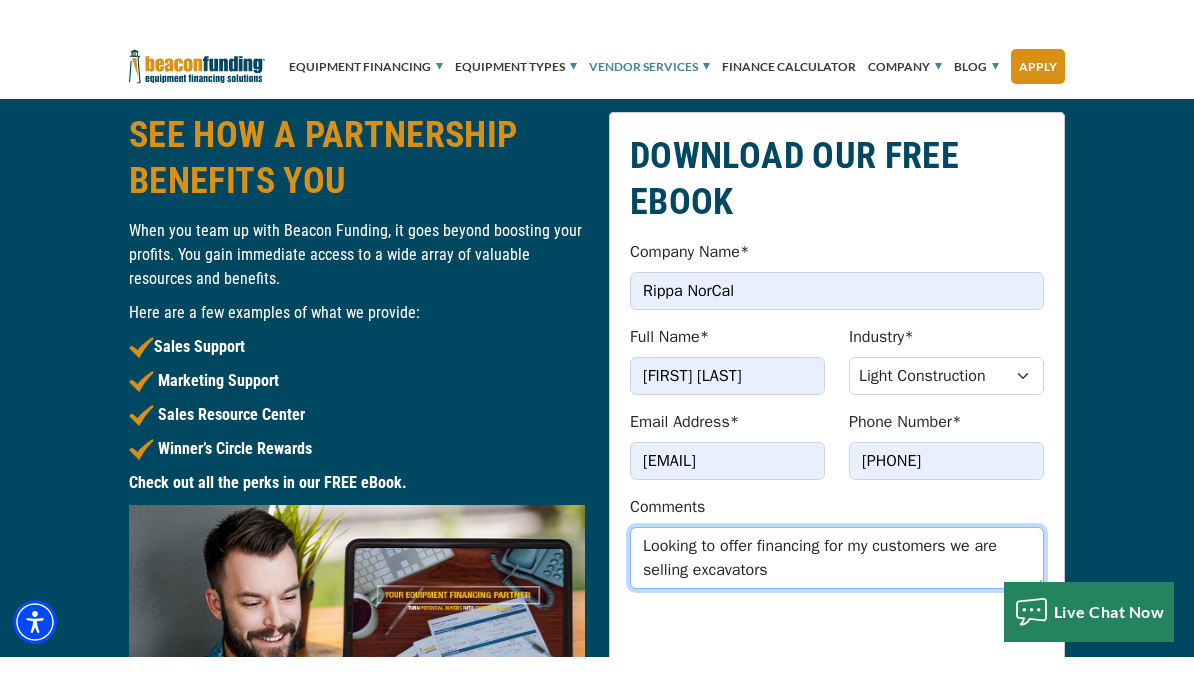 scroll, scrollTop: 2126, scrollLeft: 0, axis: vertical 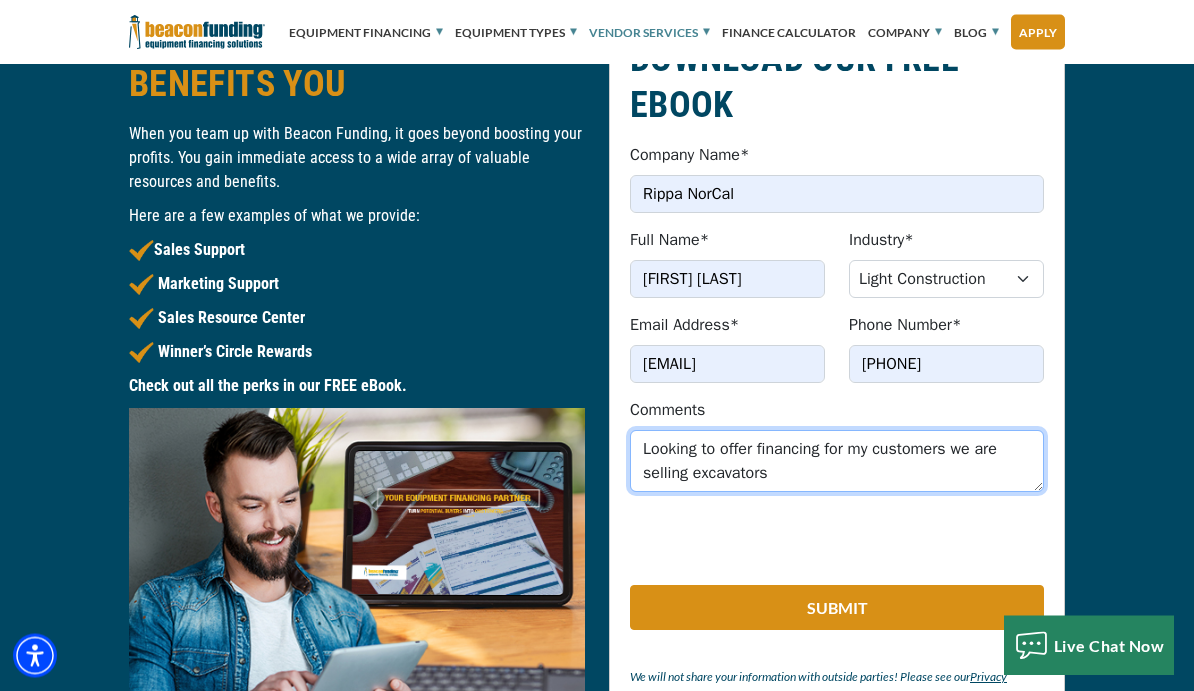 type on "Looking to offer financing for my customers we are selling excavators" 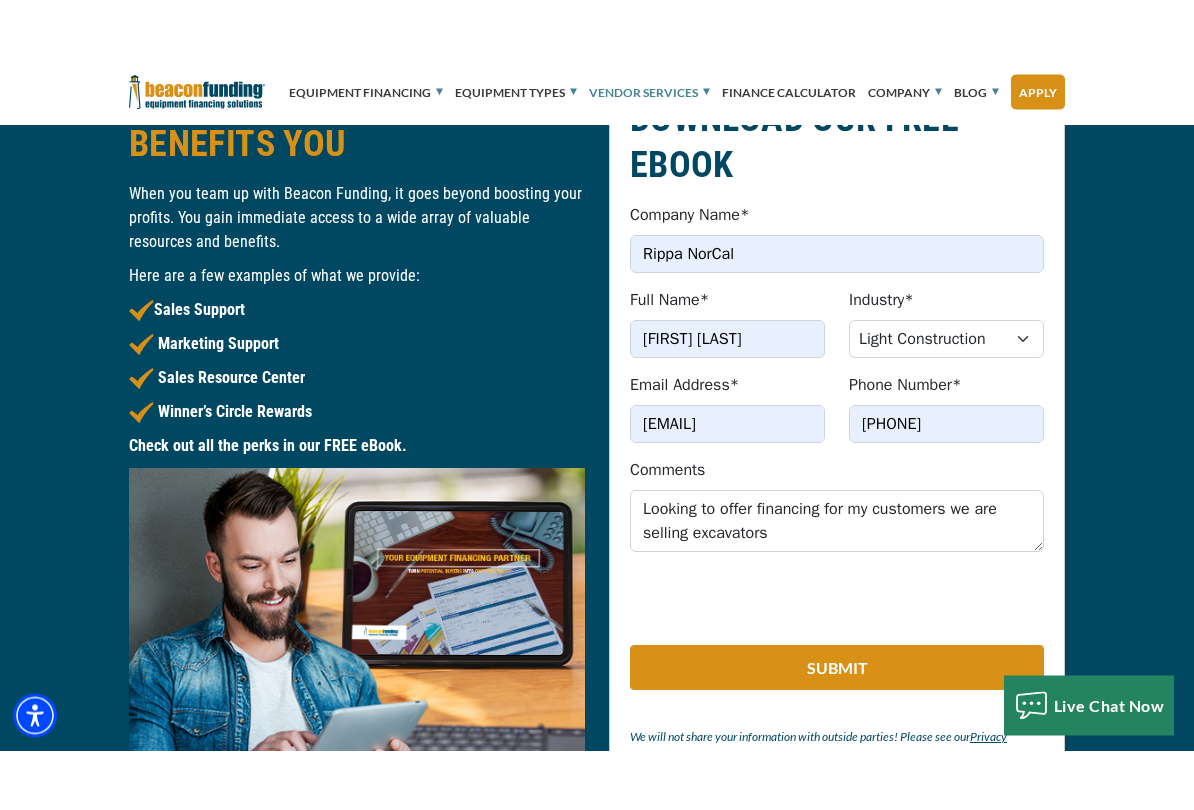 scroll, scrollTop: 2127, scrollLeft: 0, axis: vertical 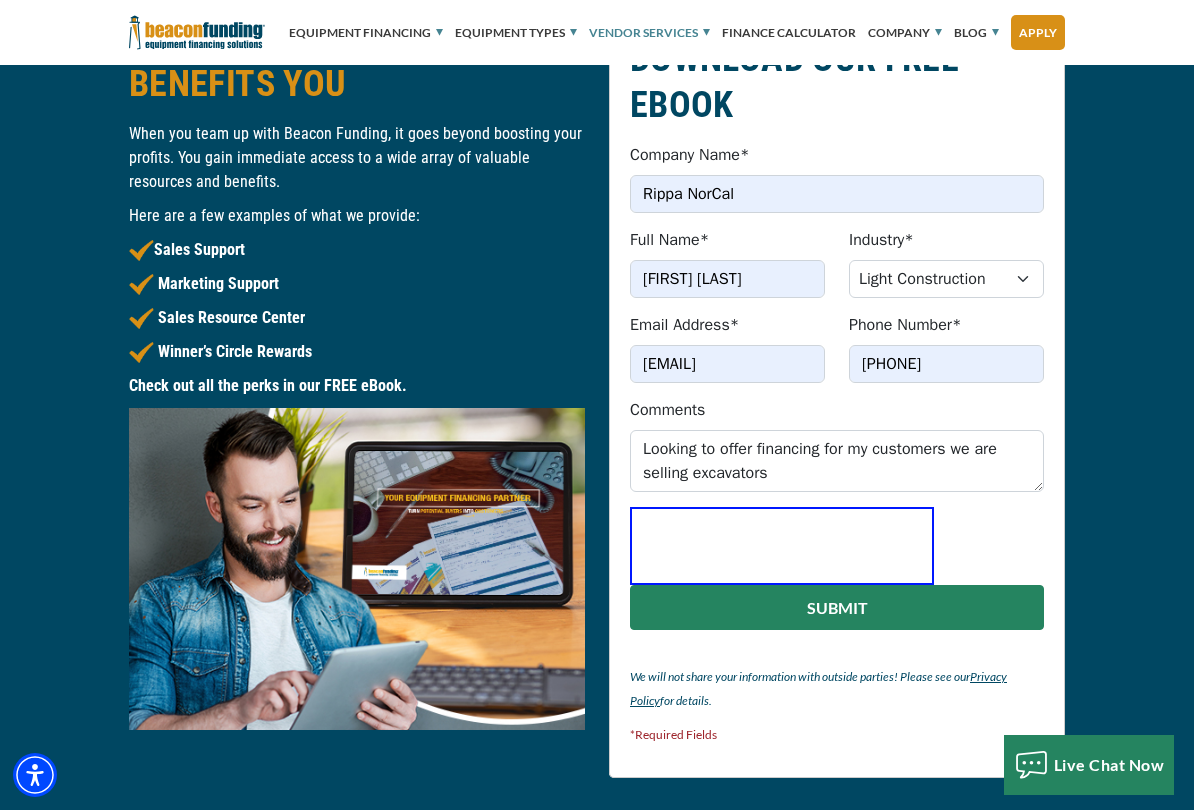 click on "Submit" at bounding box center [837, 607] 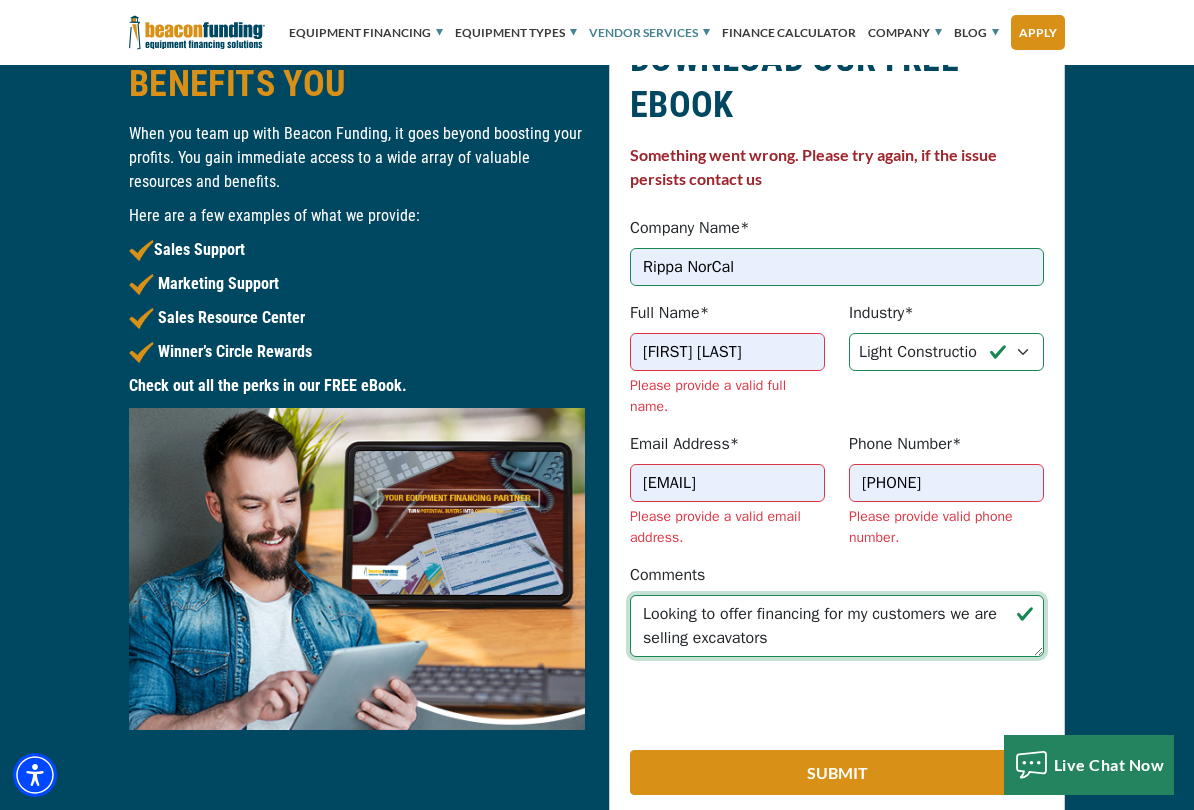 click on "Looking to offer financing for my customers we are selling excavators" at bounding box center [837, 626] 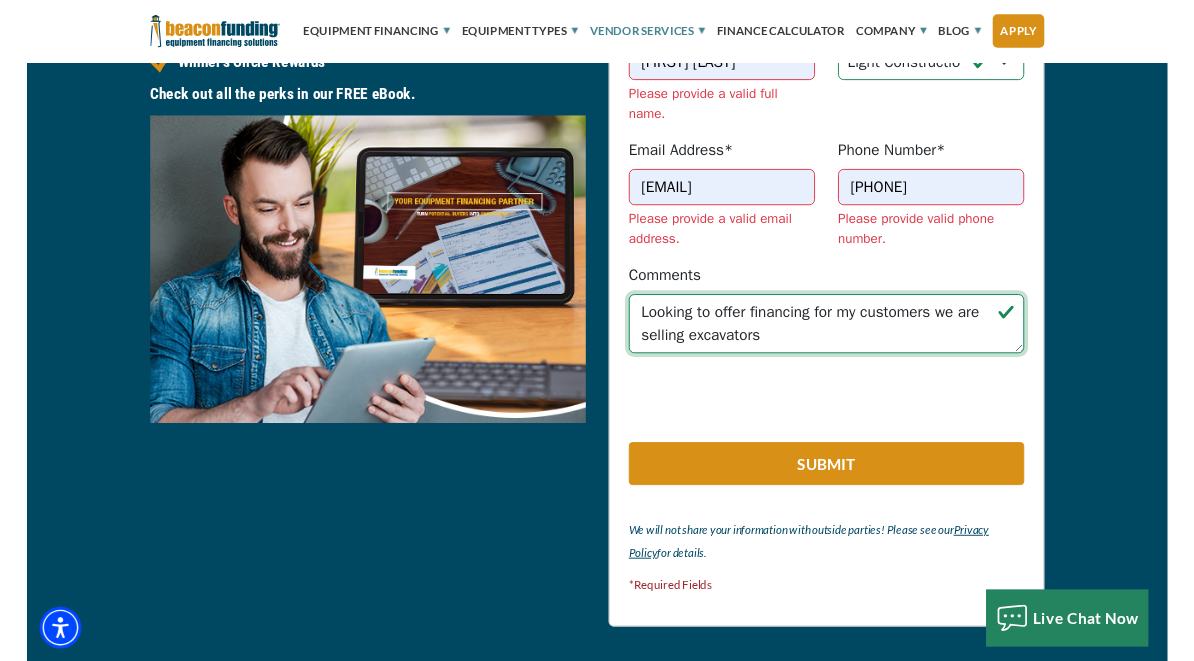scroll, scrollTop: 2393, scrollLeft: 0, axis: vertical 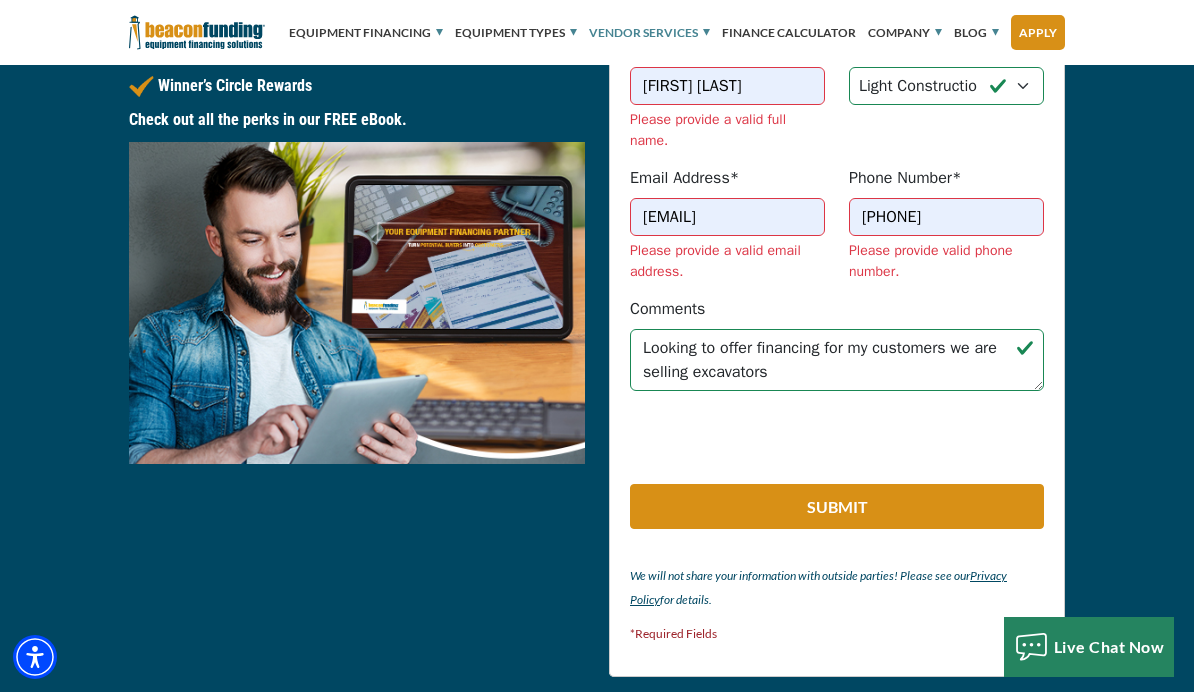 click at bounding box center [837, 445] 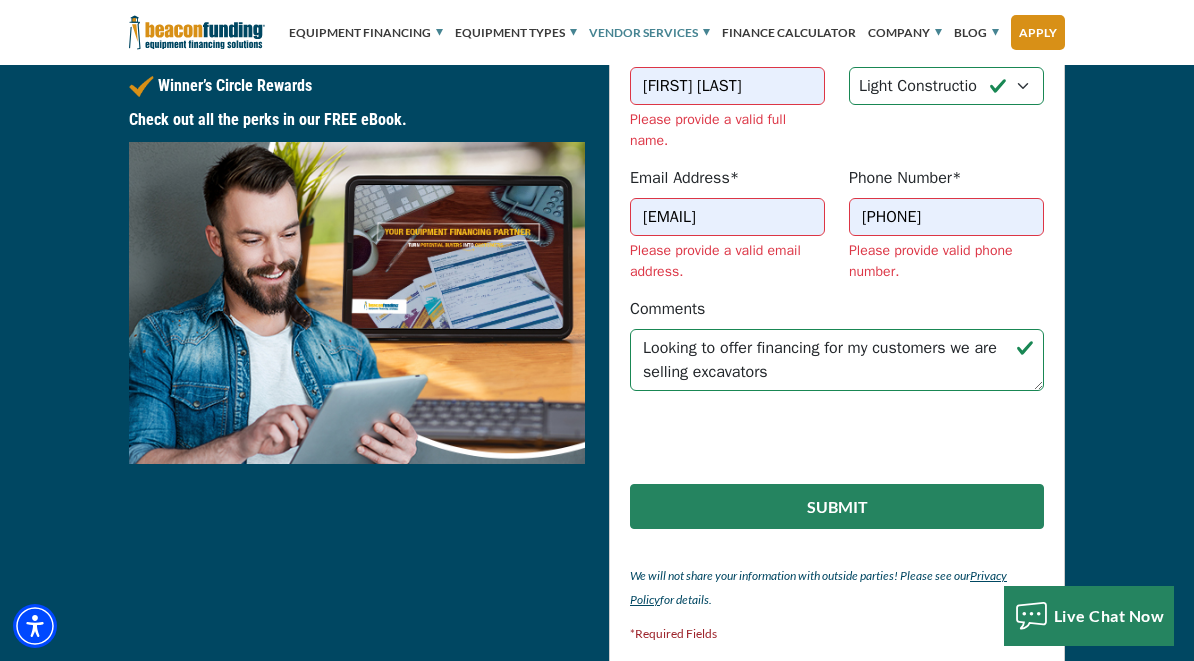 click on "Submit" at bounding box center [837, 506] 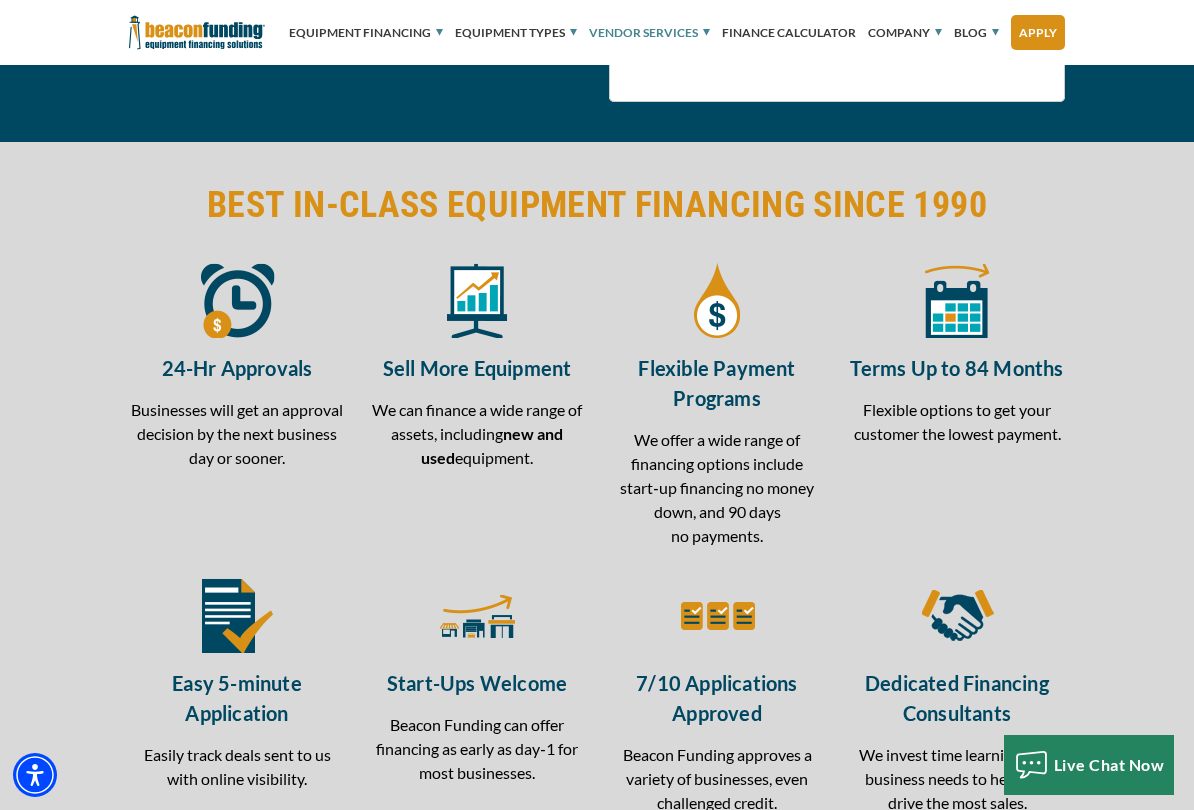 scroll, scrollTop: 2967, scrollLeft: 0, axis: vertical 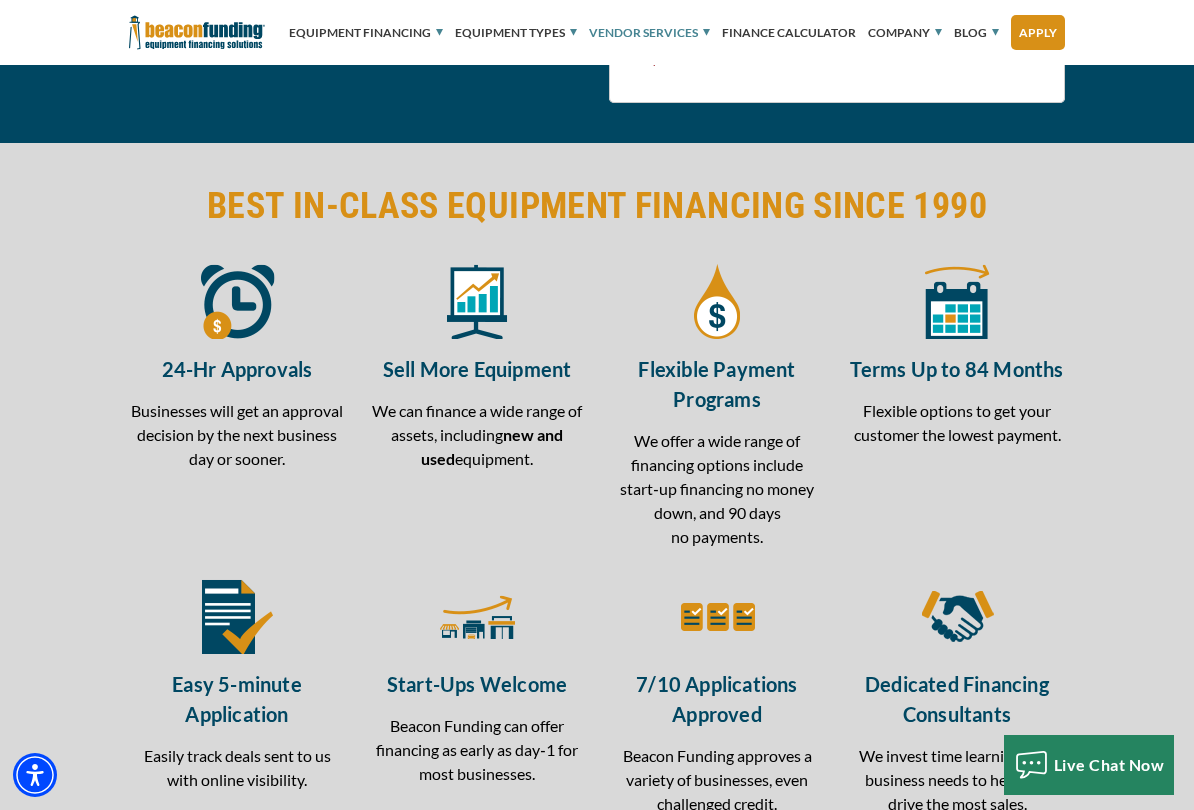 click on "Sell More Equipment" at bounding box center [477, 369] 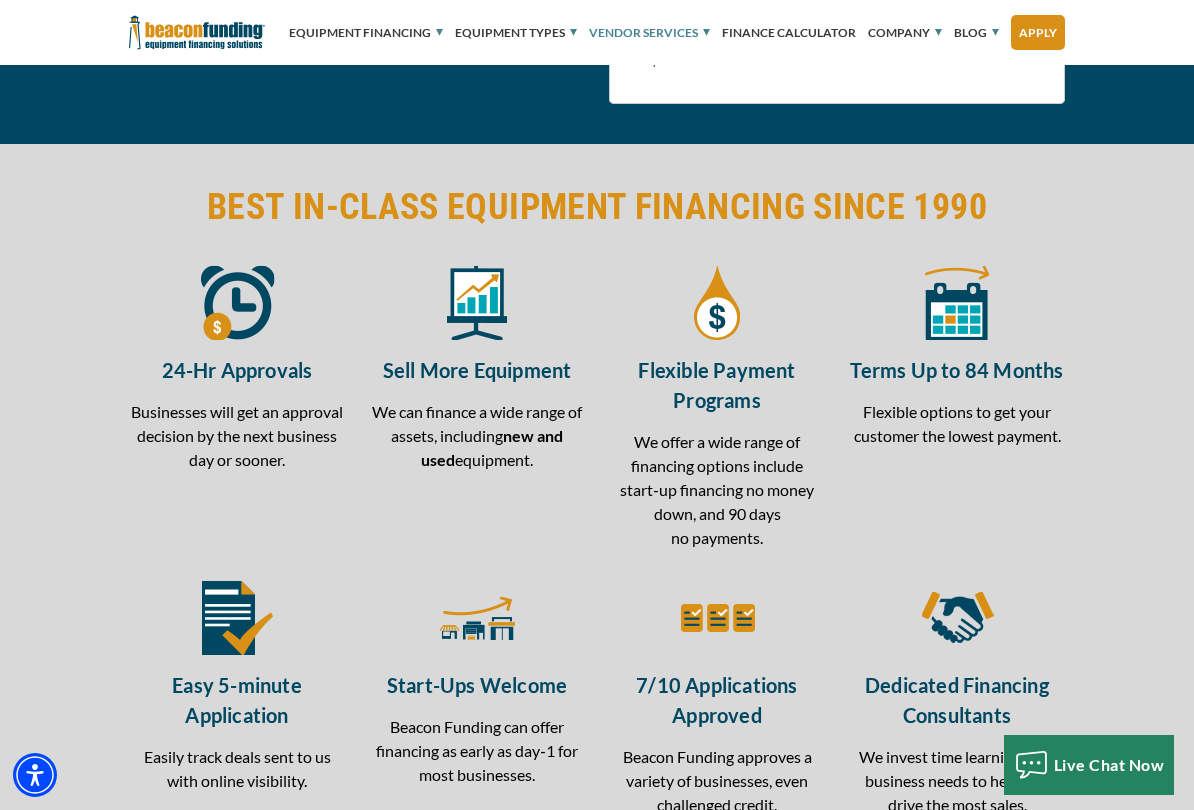 click at bounding box center [477, 302] 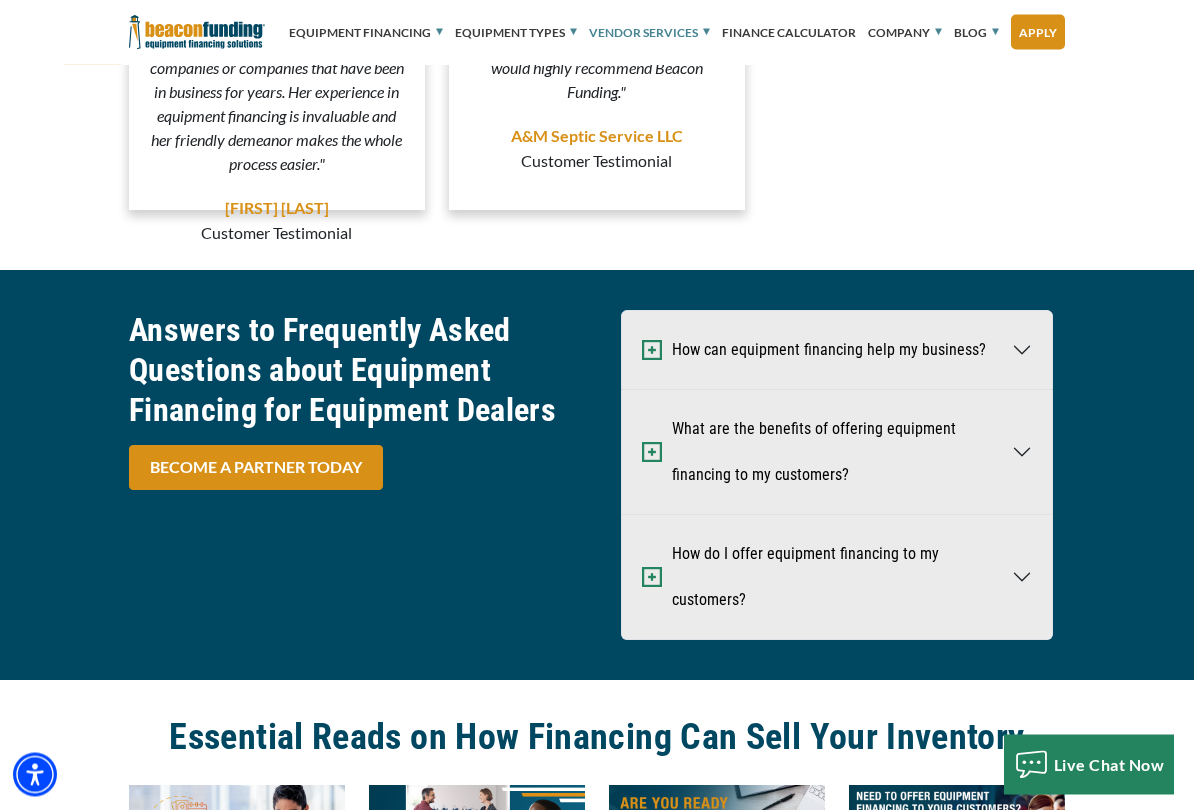 scroll, scrollTop: 6380, scrollLeft: 0, axis: vertical 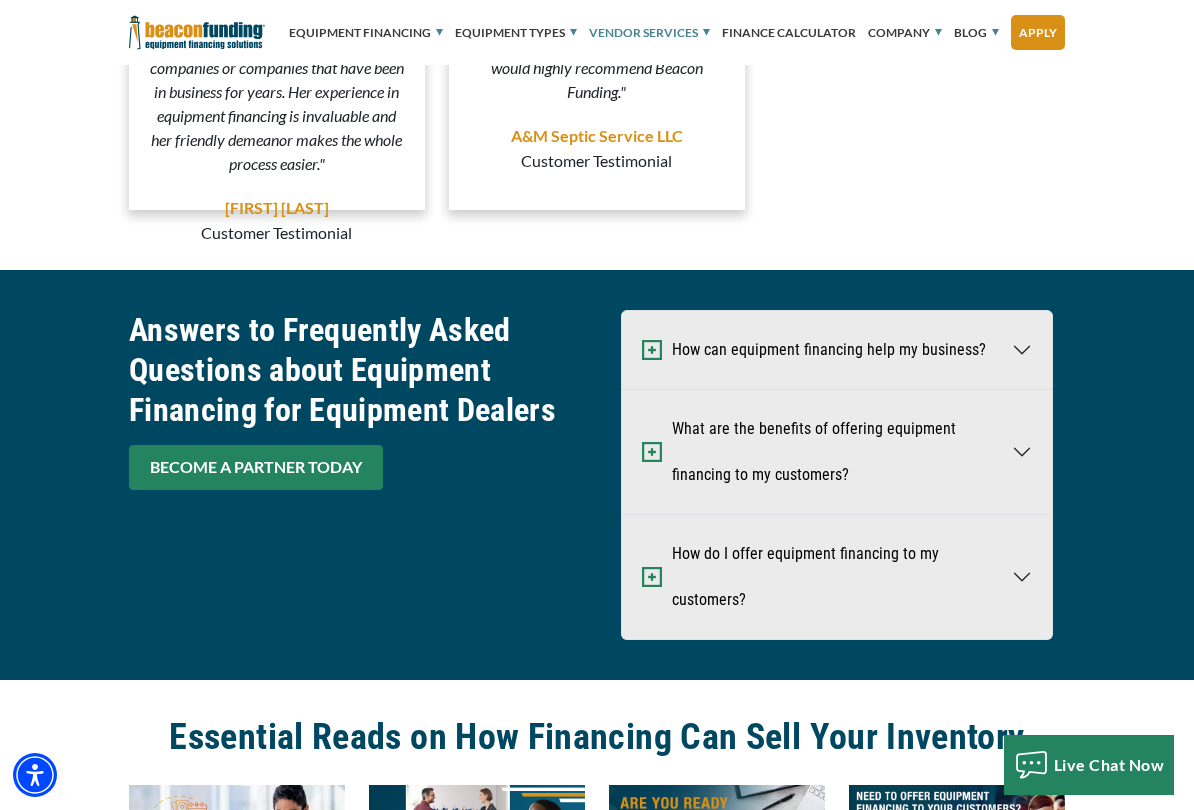 click on "BECOME A PARTNER TODAY" at bounding box center (256, 467) 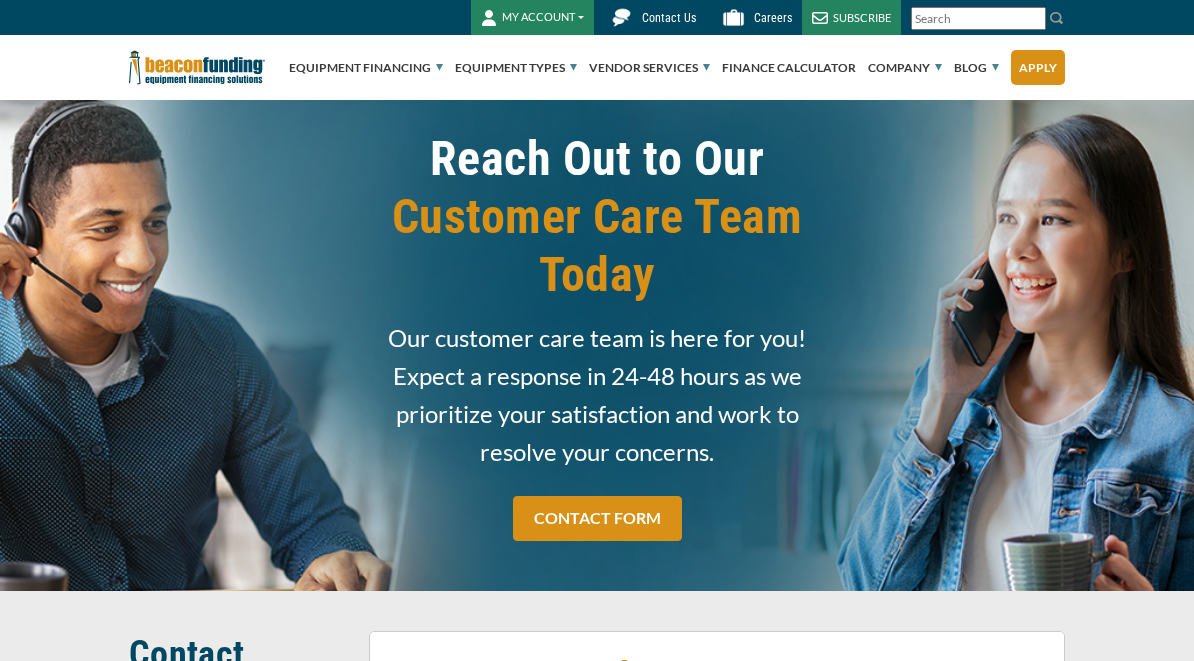 scroll, scrollTop: 0, scrollLeft: 0, axis: both 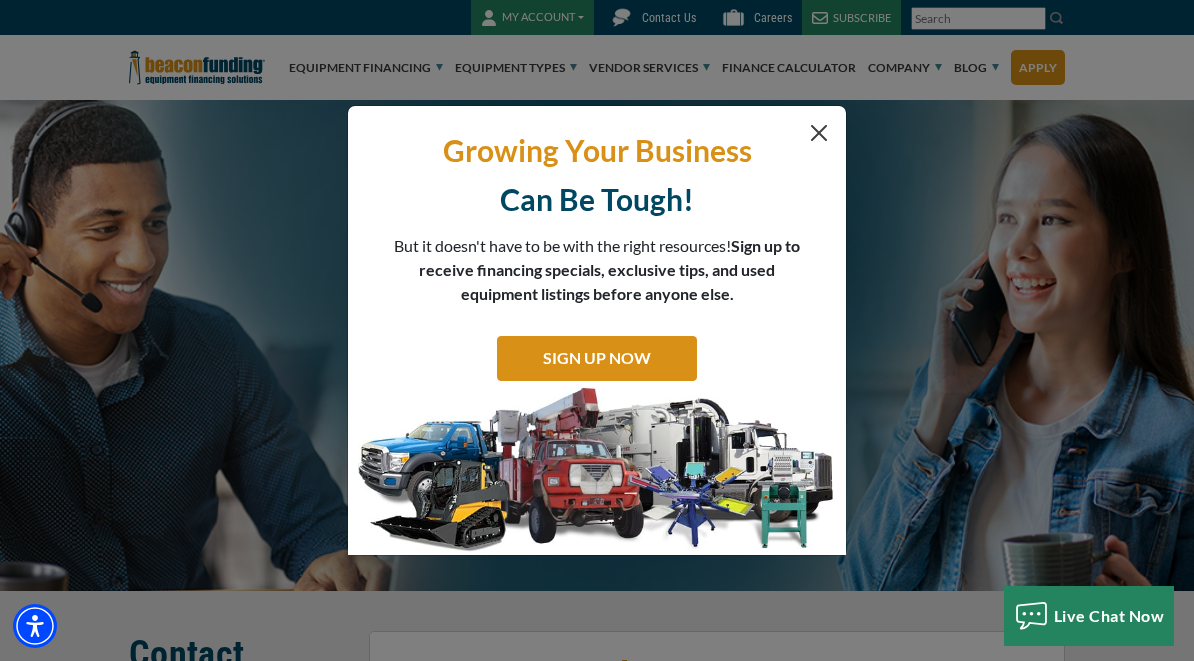 click at bounding box center (819, 133) 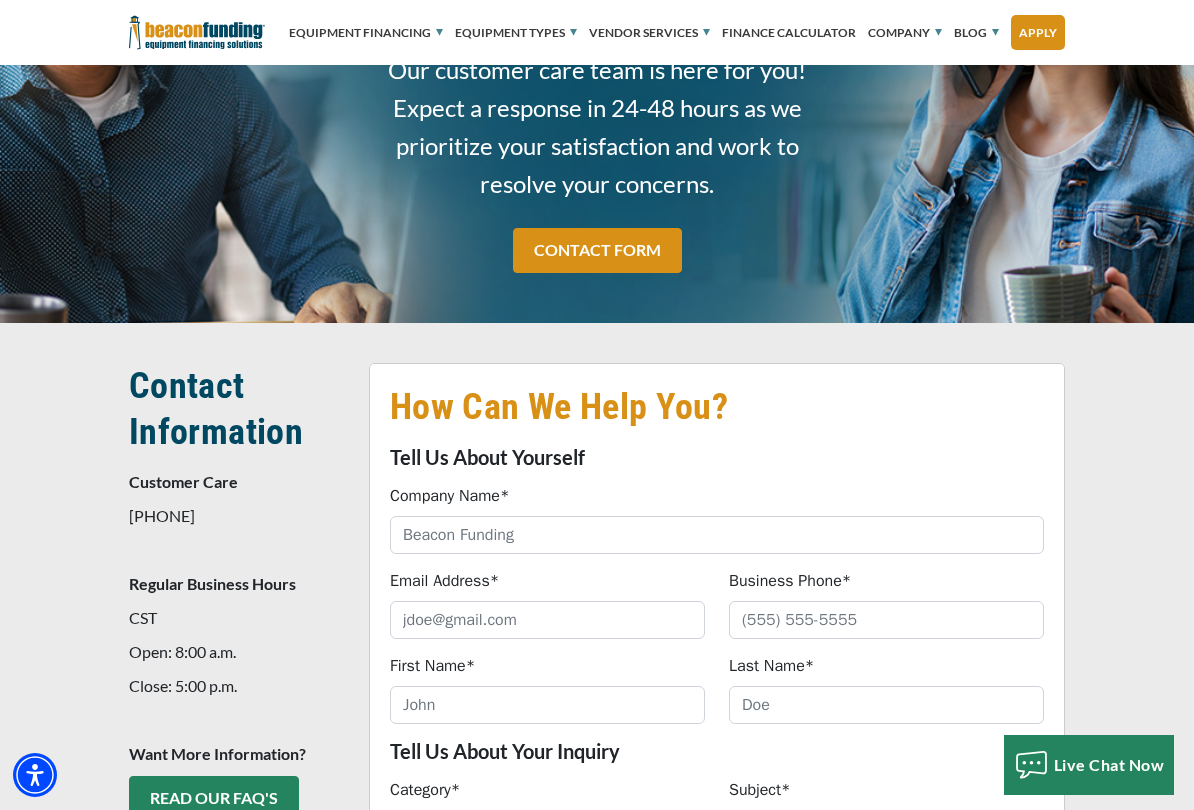 scroll, scrollTop: 267, scrollLeft: 0, axis: vertical 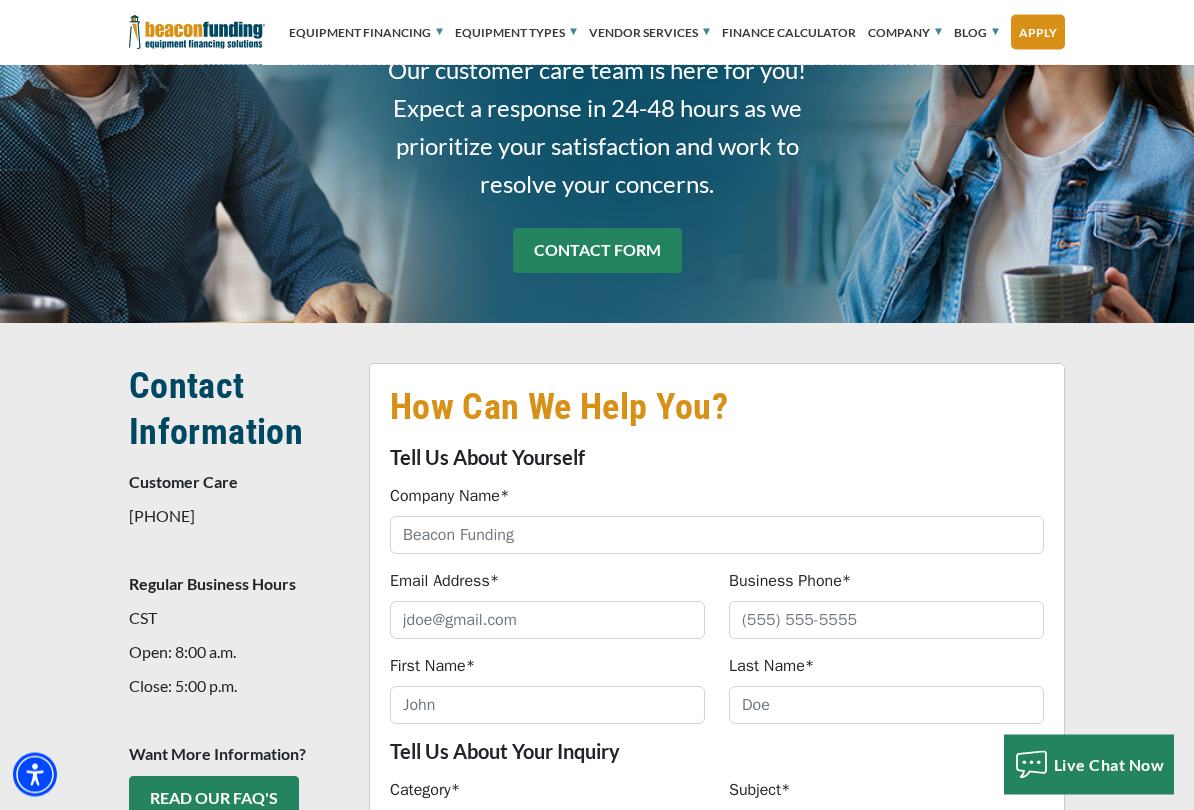 click on "CONTACT FORM" at bounding box center [597, 251] 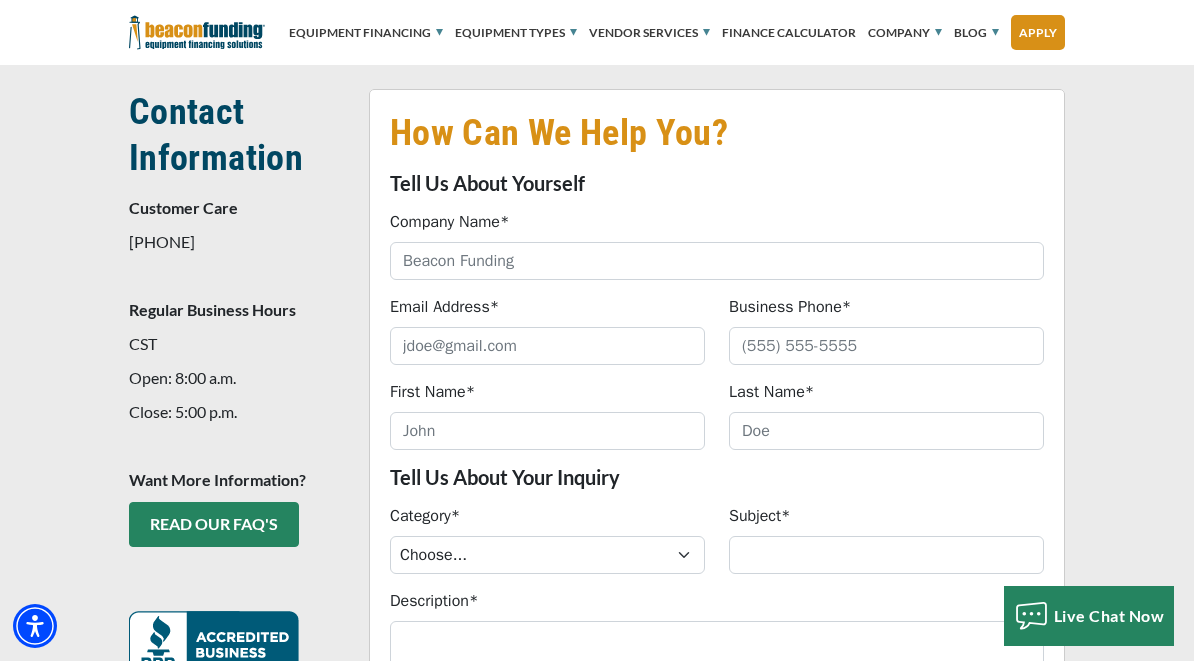 scroll, scrollTop: 551, scrollLeft: 0, axis: vertical 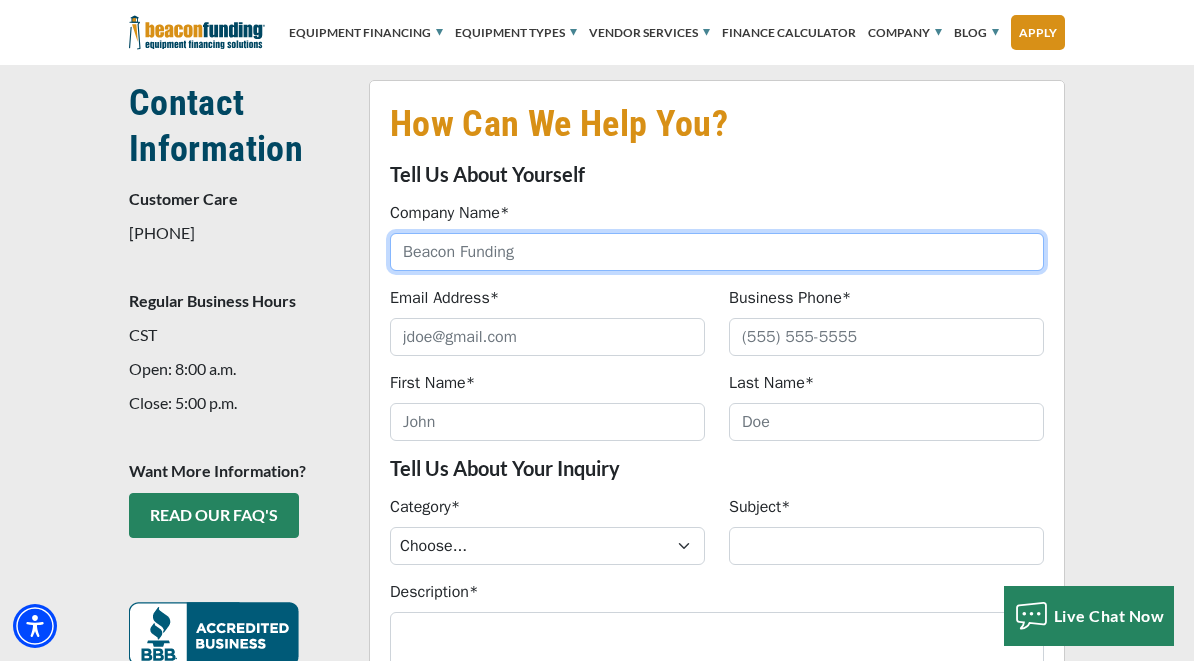 click on "Company Name*" at bounding box center (717, 252) 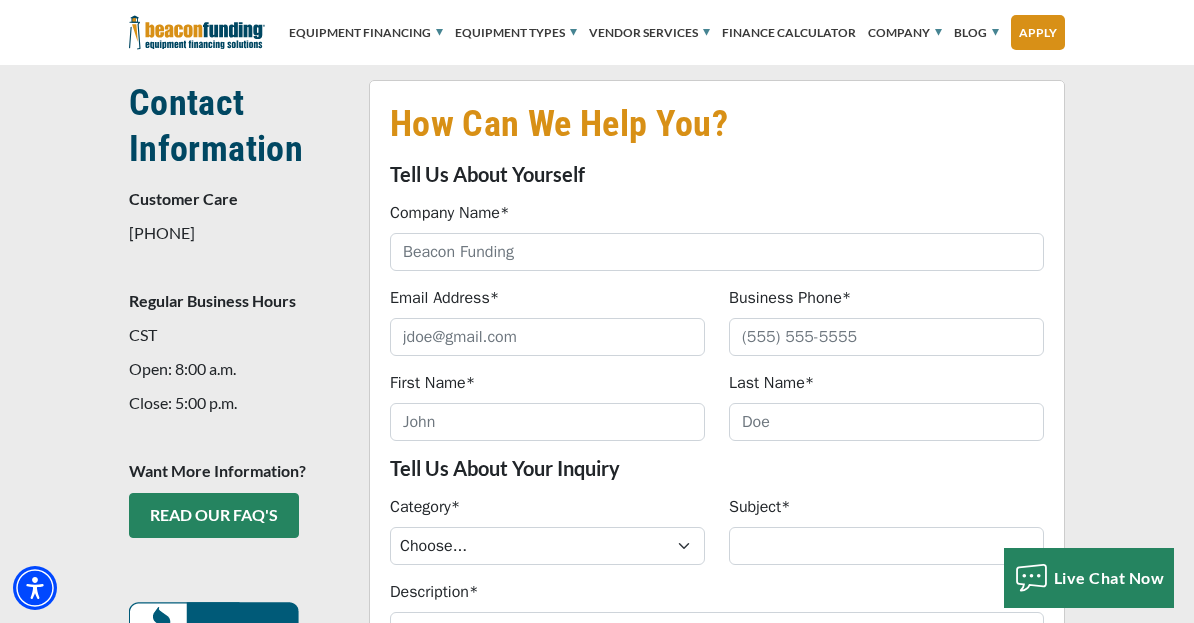 type on "Rippa NorCal" 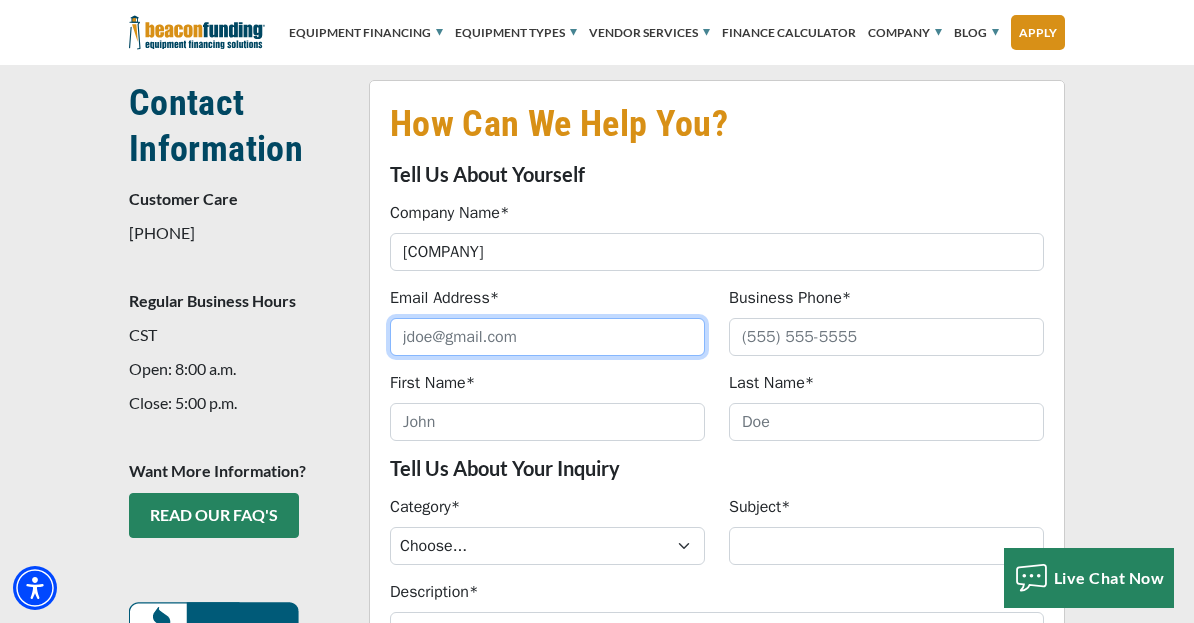 type on "[EMAIL]" 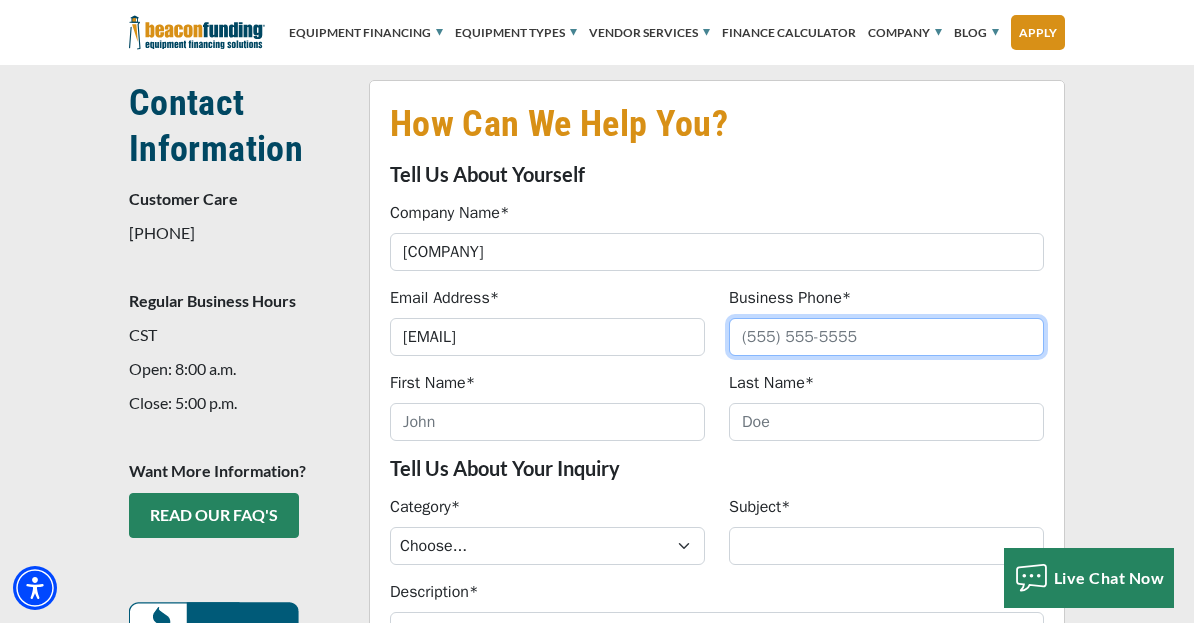 type on "[PHONE]" 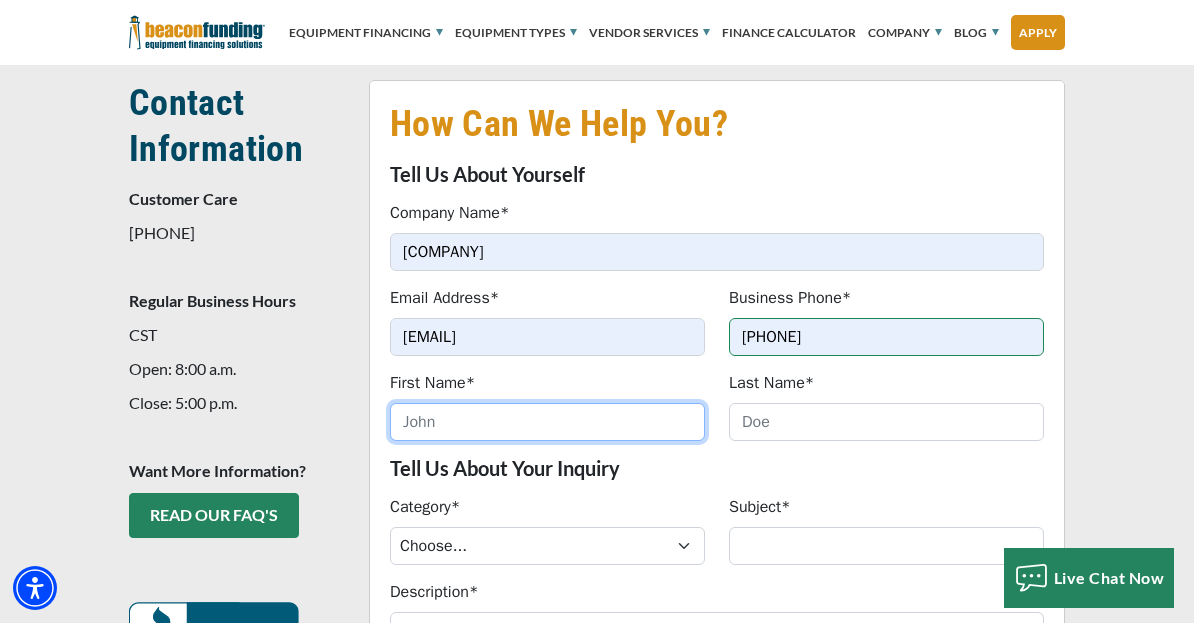 type on "Randy" 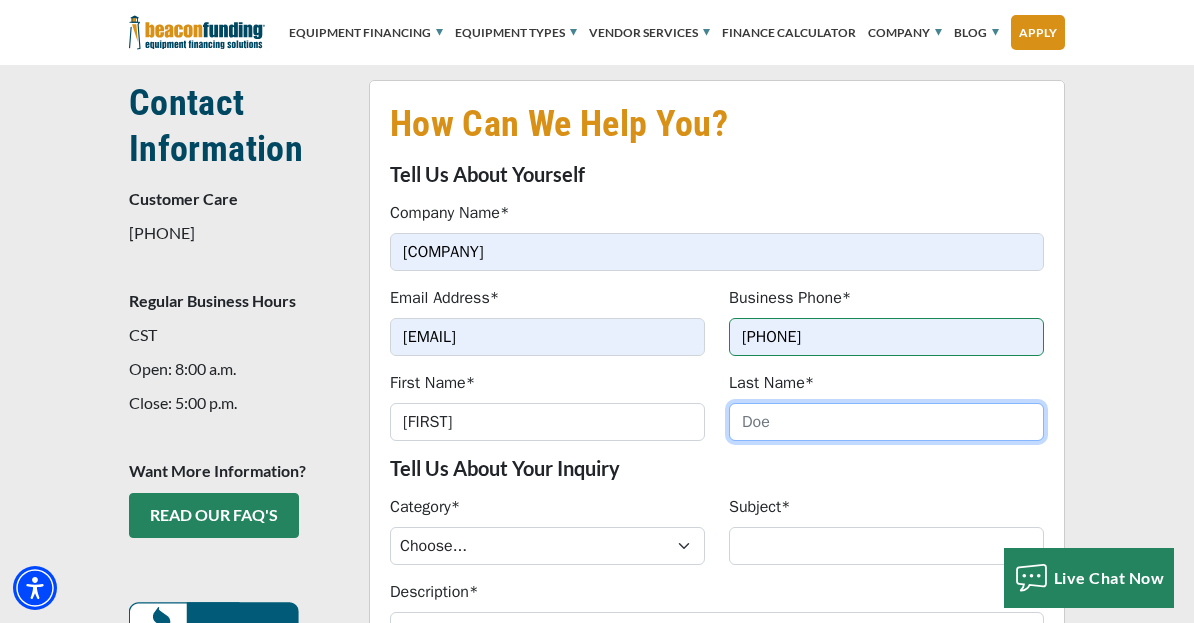 type on "larsen" 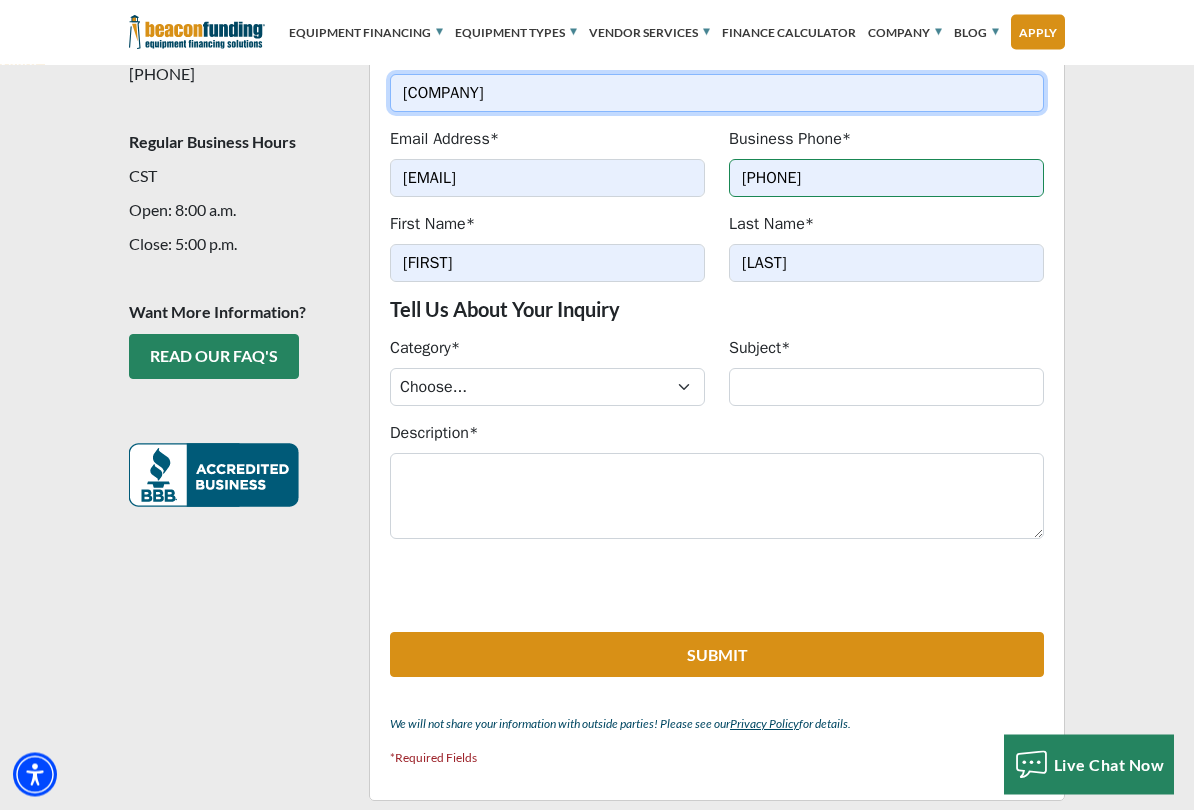 scroll, scrollTop: 710, scrollLeft: 0, axis: vertical 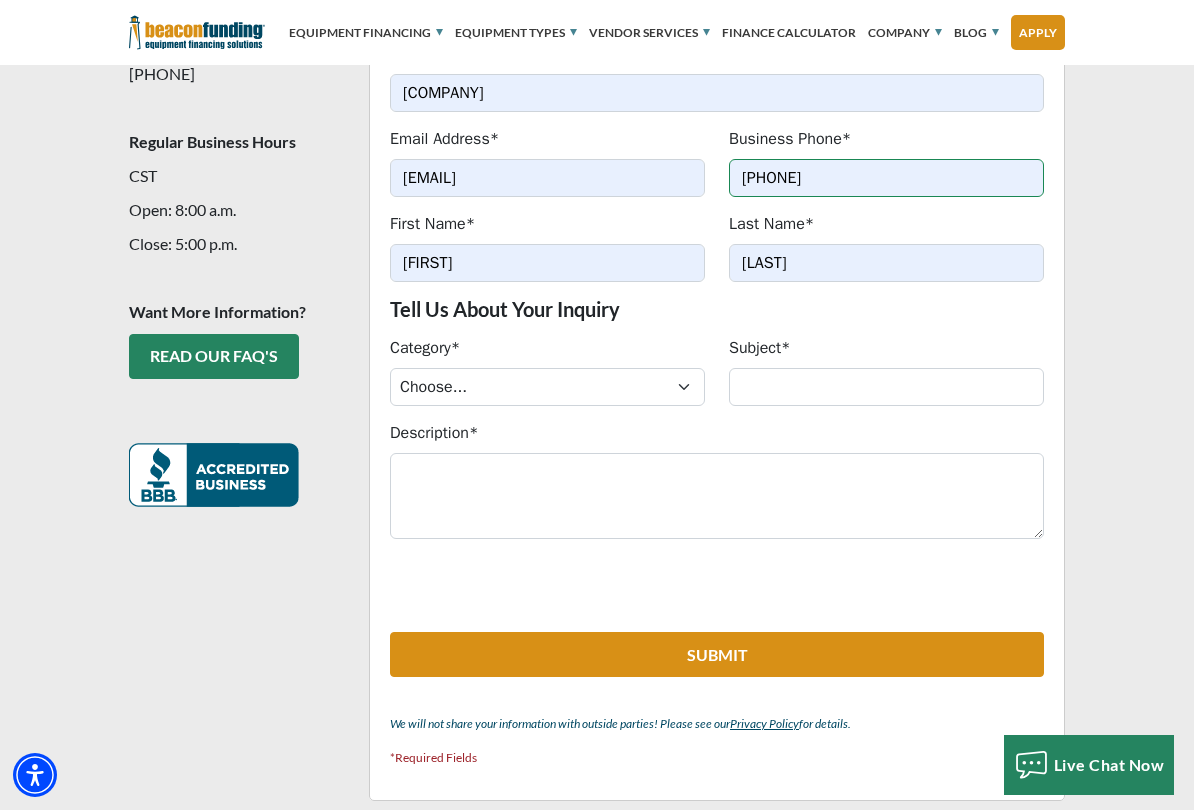 click on "Choose...
ACH Change Request
Balance
Billing
Customer Portal Access
Document Request
Feedback
GPS
HR Inquiry
Insurance
Other Inquiries
Partner Inquiry
Payoff
Sales Inquiry
Tax
Technical Issues
Vehicle Title" at bounding box center [547, 387] 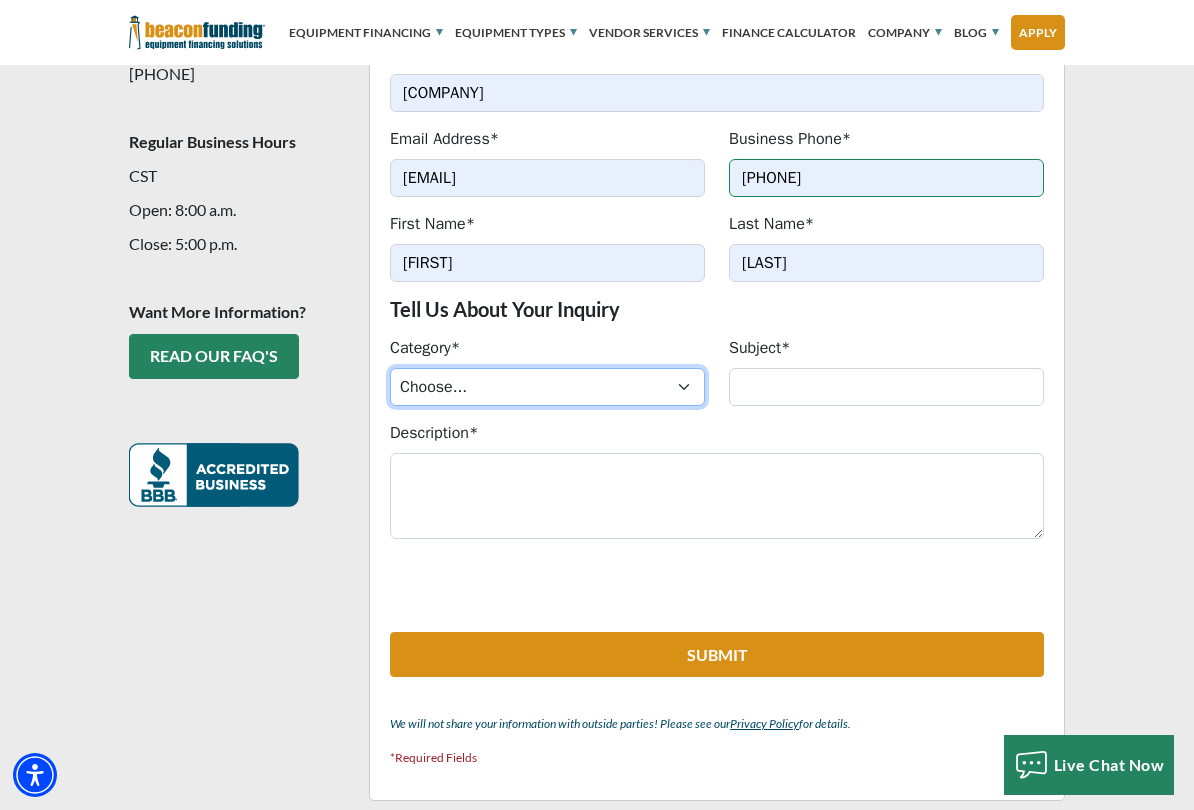 click on "Choose...
ACH Change Request
Balance
Billing
Customer Portal Access
Document Request
Feedback
GPS
HR Inquiry
Insurance
Other Inquiries
Partner Inquiry
Payoff
Sales Inquiry
Tax
Technical Issues
Vehicle Title" at bounding box center [547, 387] 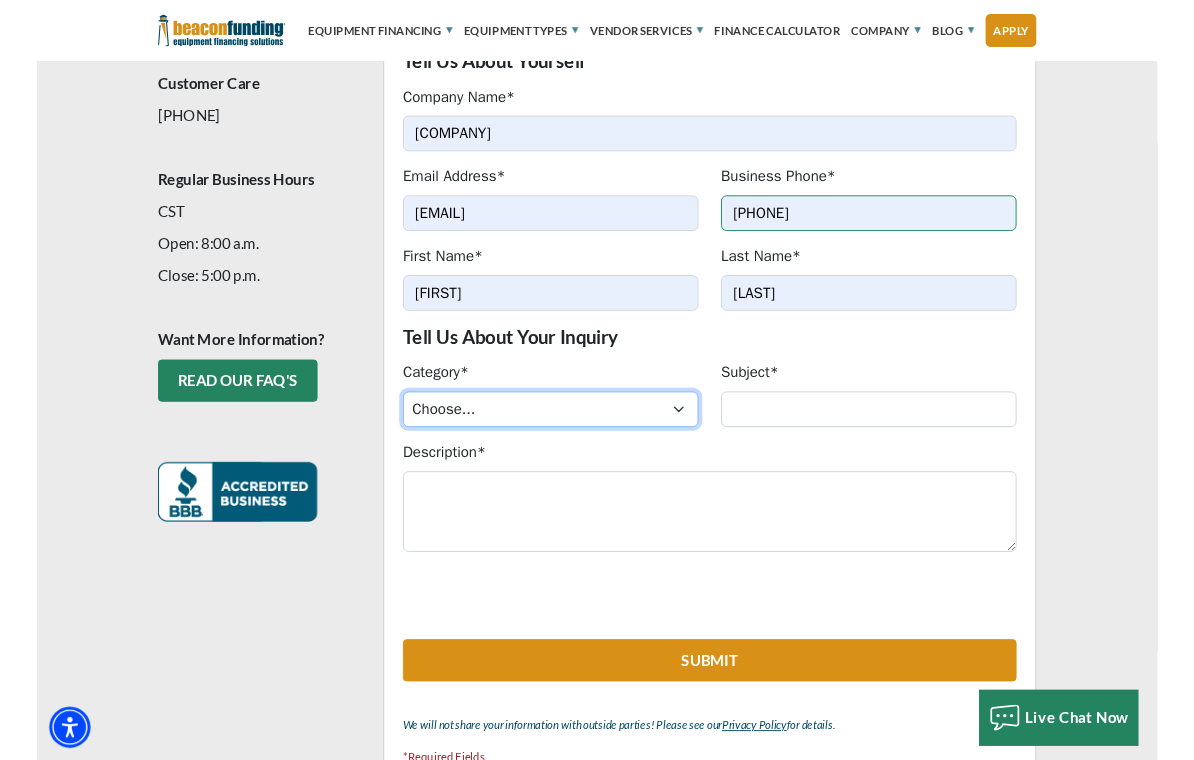 scroll, scrollTop: 657, scrollLeft: 0, axis: vertical 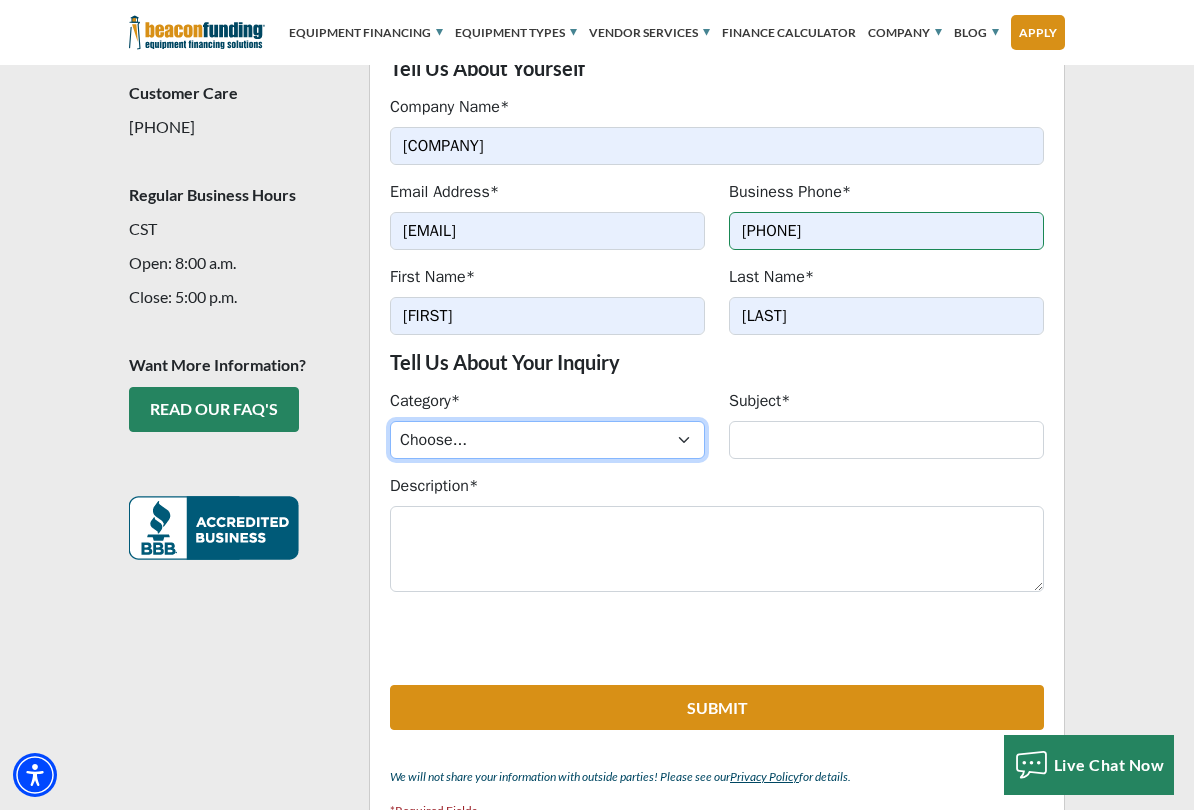 click on "Choose...
ACH Change Request
Balance
Billing
Customer Portal Access
Document Request
Feedback
GPS
HR Inquiry
Insurance
Other Inquiries
Partner Inquiry
Payoff
Sales Inquiry
Tax
Technical Issues
Vehicle Title" at bounding box center [547, 440] 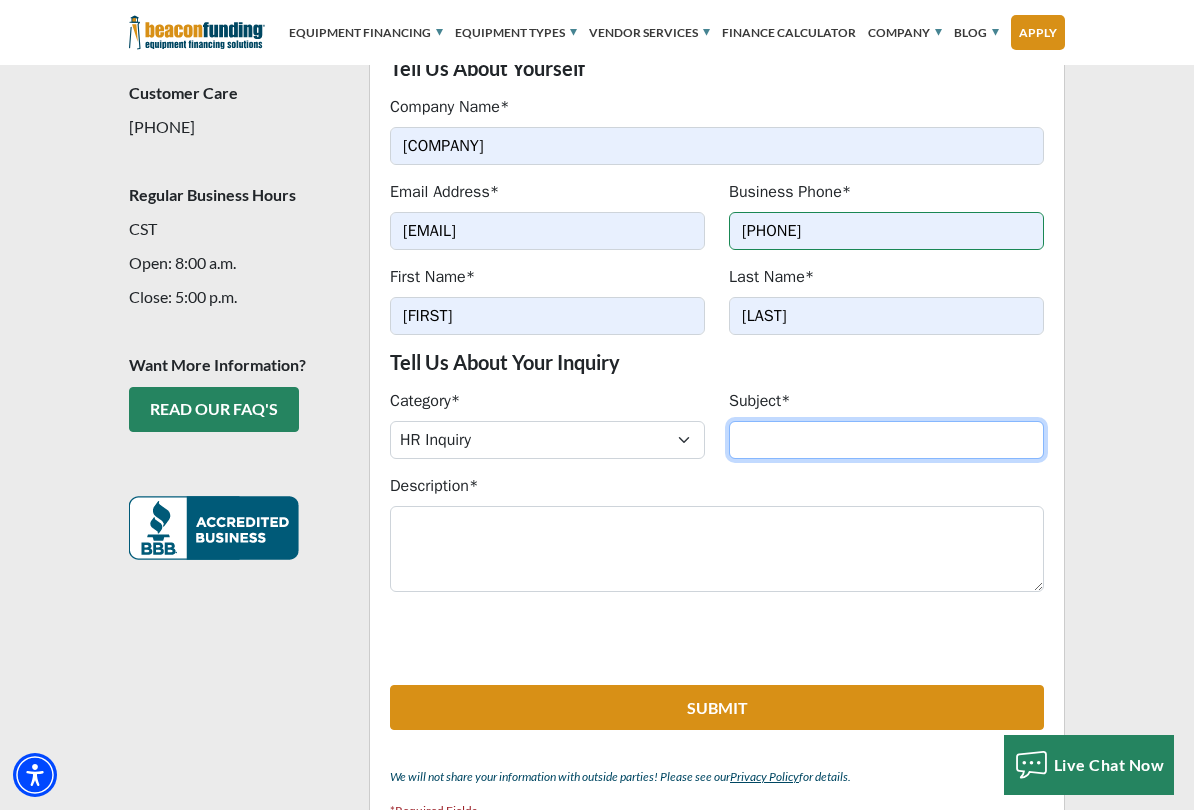 click on "Subject*" at bounding box center (886, 440) 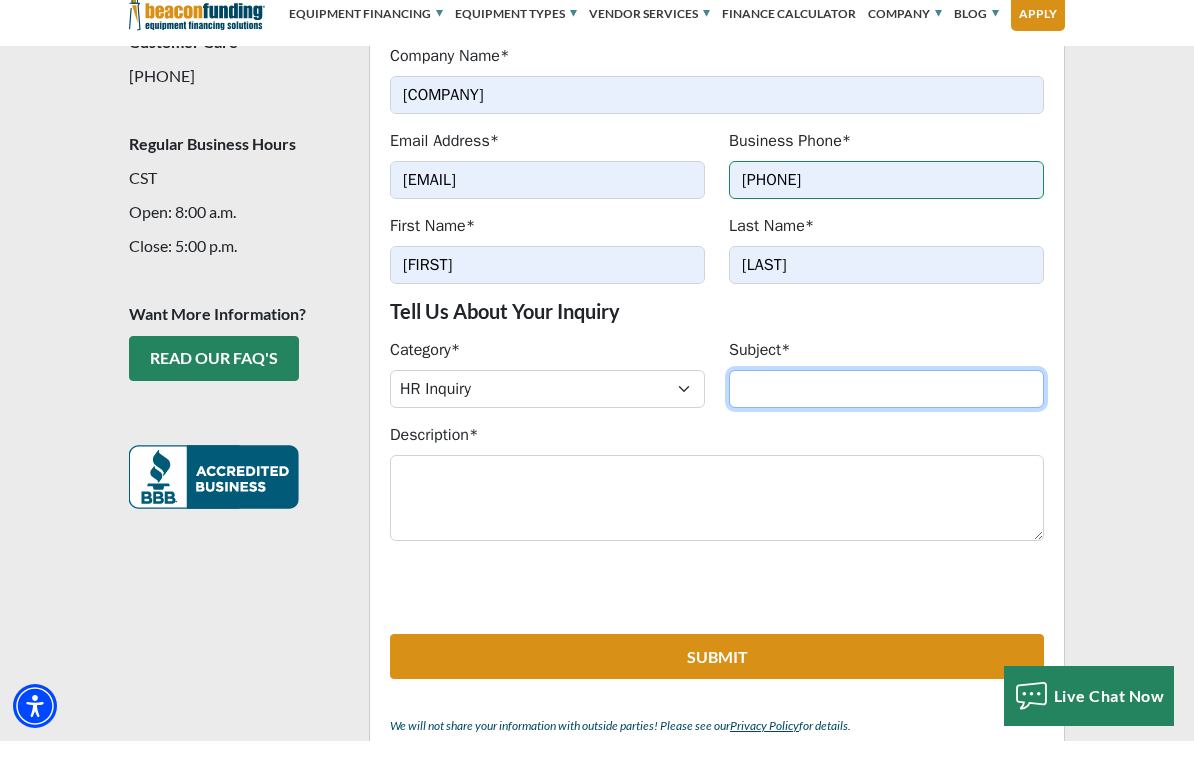 scroll, scrollTop: 692, scrollLeft: 0, axis: vertical 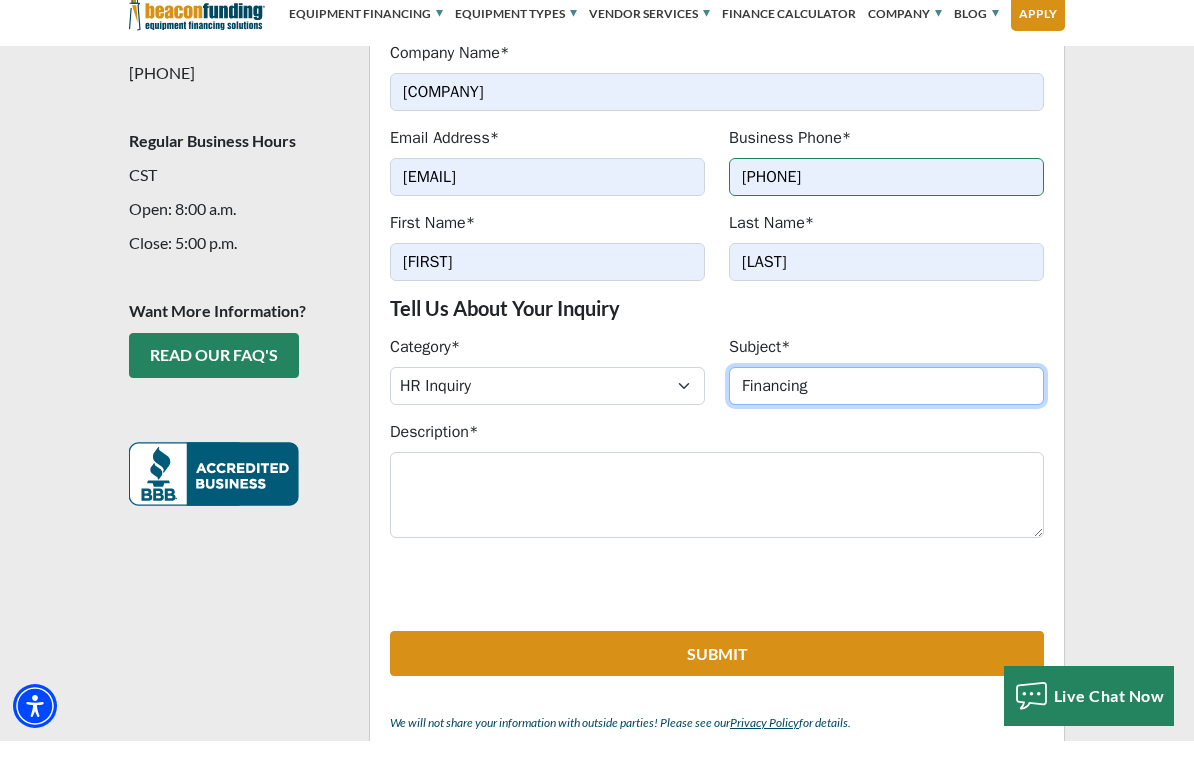 type on "Financing" 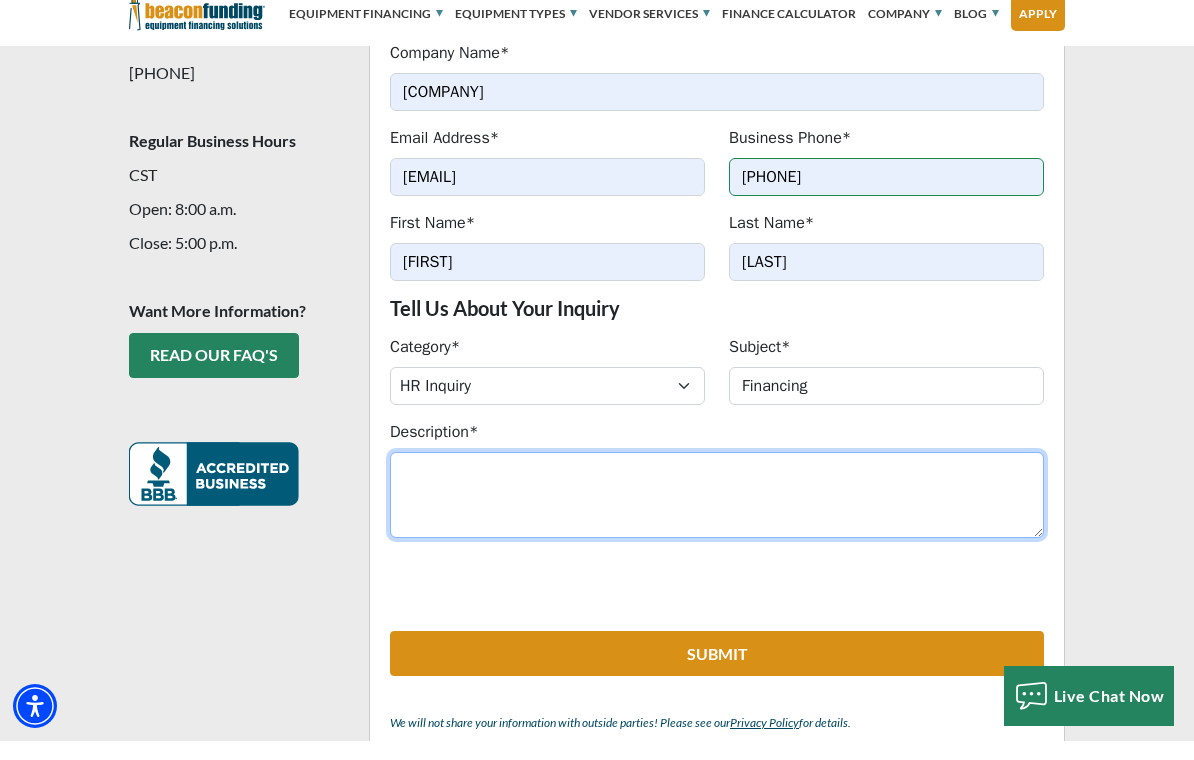 click on "Description*" at bounding box center [717, 514] 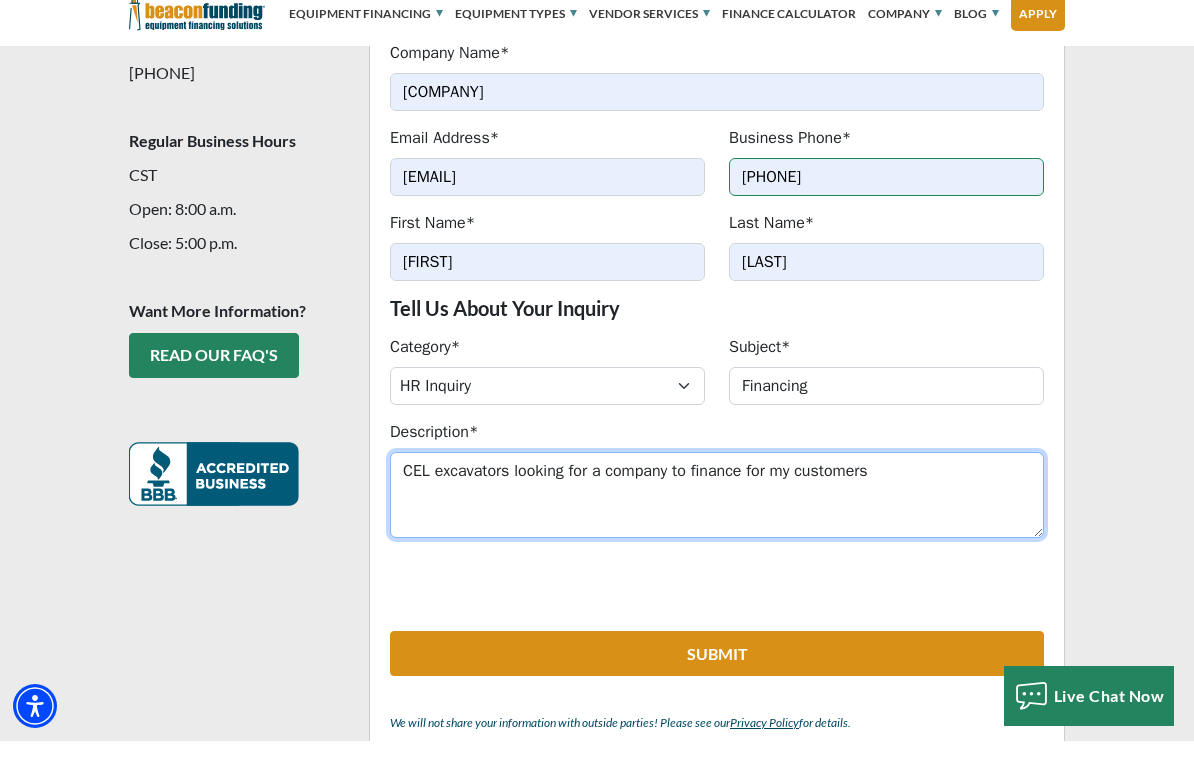 type on "CEL excavators looking for a company to finance for my customers" 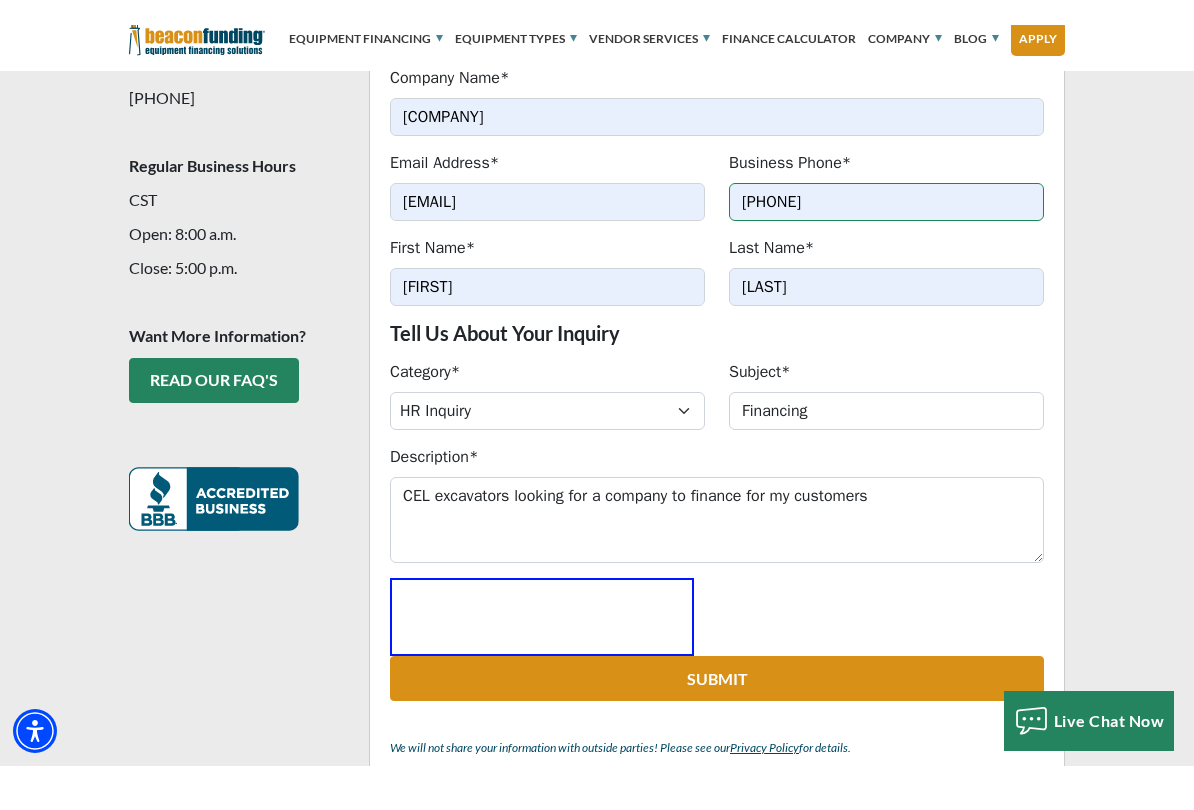 scroll, scrollTop: 712, scrollLeft: 0, axis: vertical 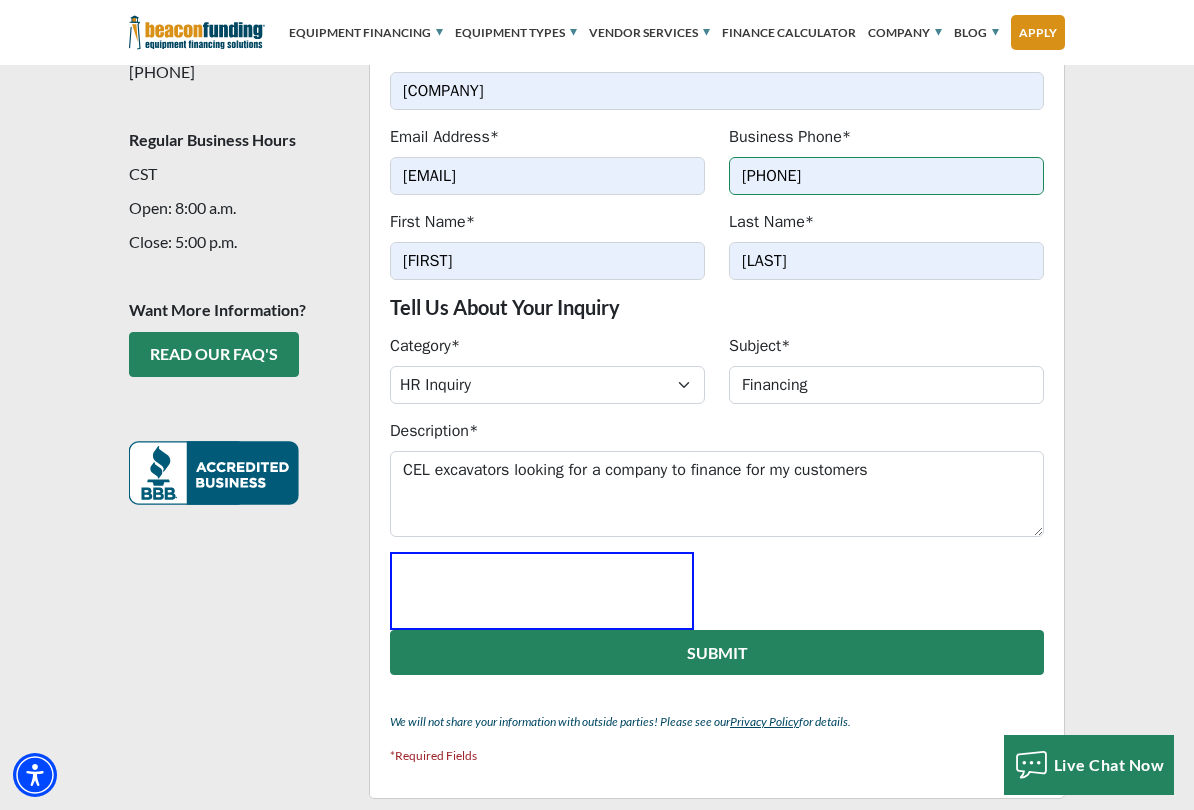click on "Submit" at bounding box center [717, 652] 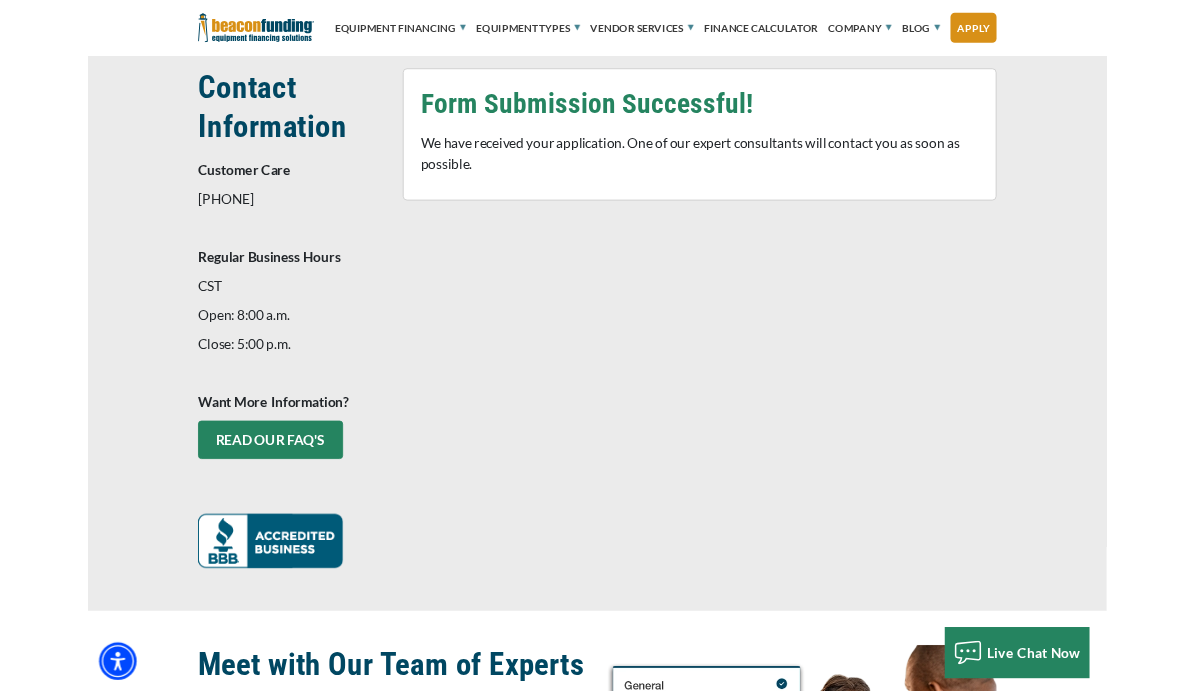 scroll, scrollTop: 619, scrollLeft: 0, axis: vertical 